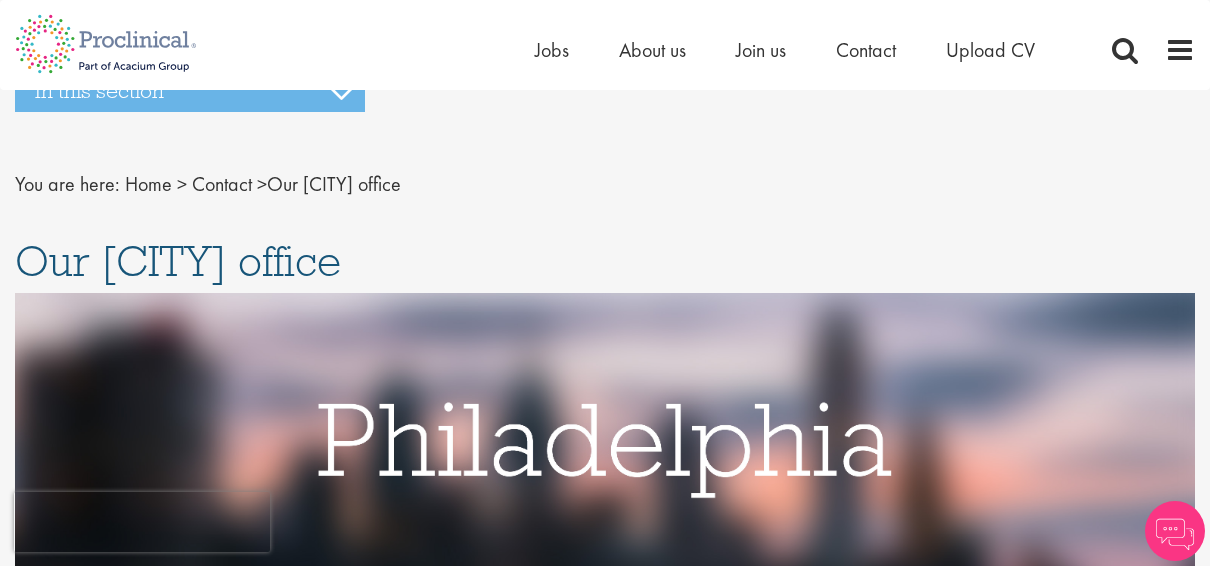 scroll, scrollTop: 0, scrollLeft: 0, axis: both 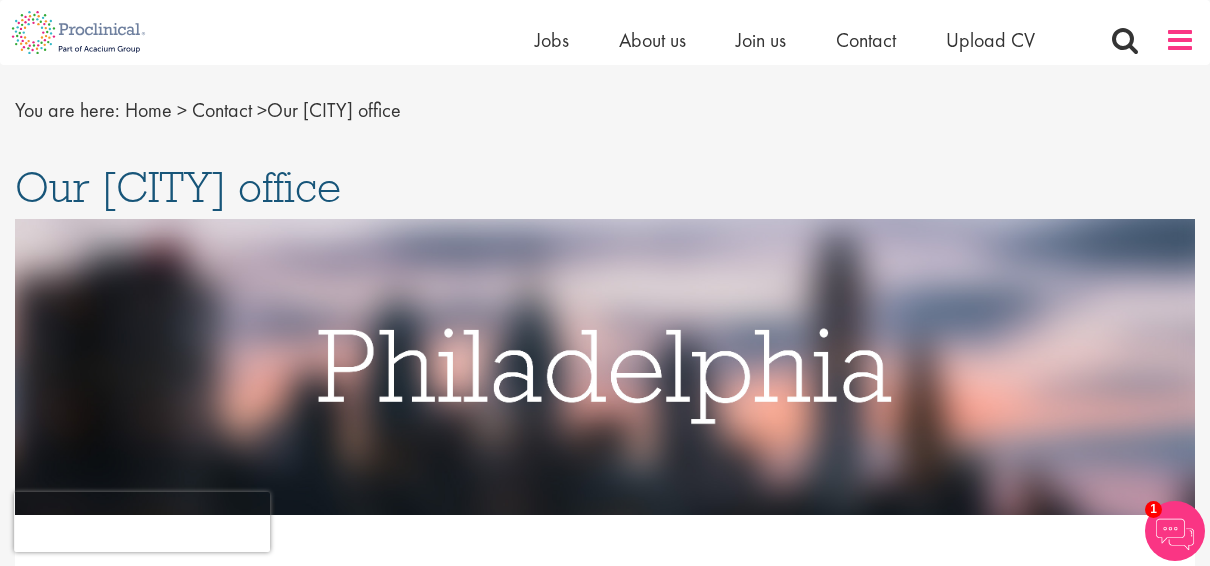 click at bounding box center (1180, 40) 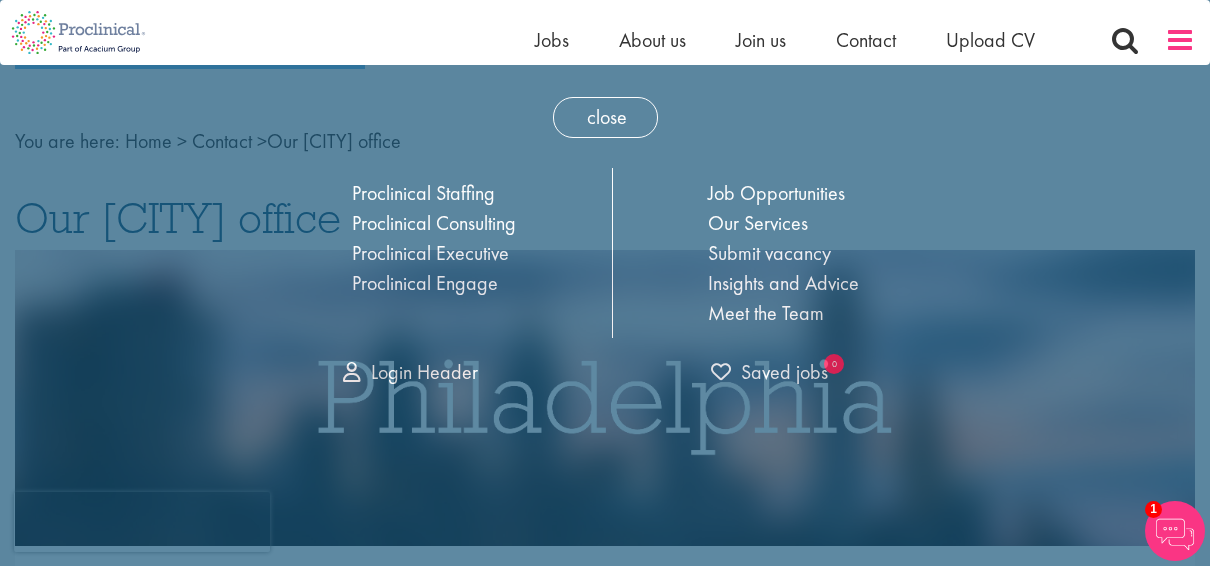 scroll, scrollTop: 0, scrollLeft: 0, axis: both 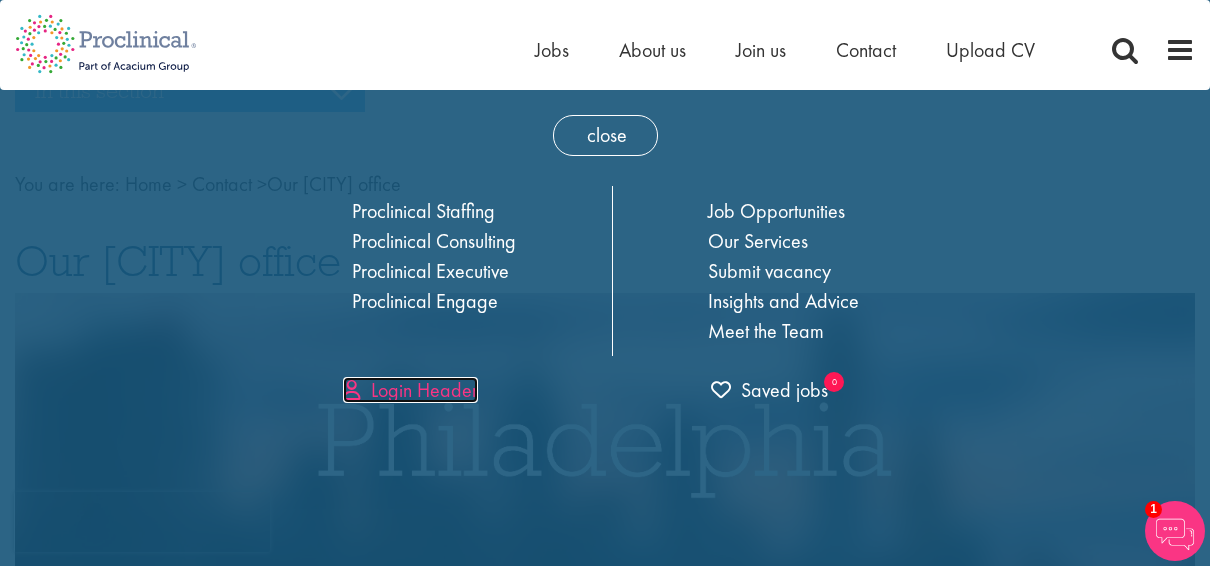 click on "Login Header" at bounding box center (410, 390) 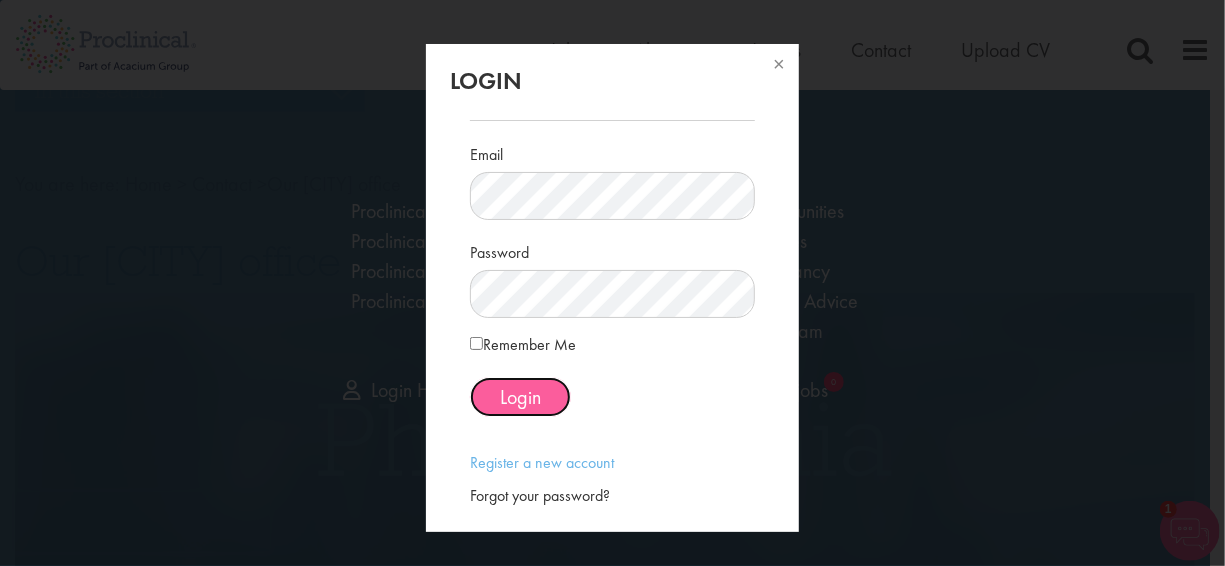 click on "Login" at bounding box center [520, 397] 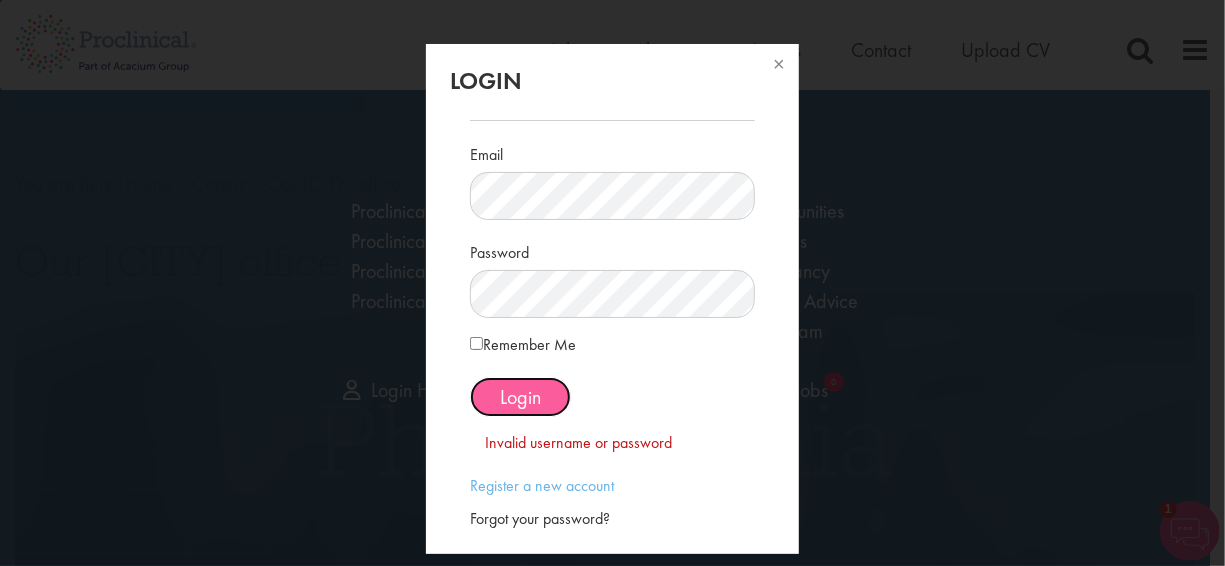 click on "Login" at bounding box center (520, 397) 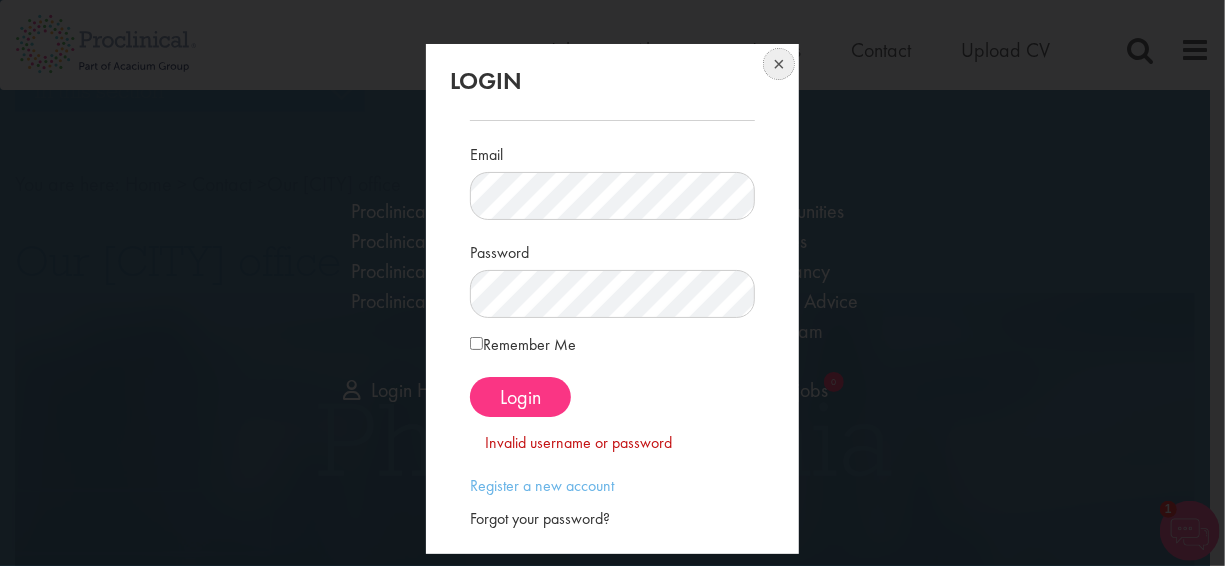 click at bounding box center (777, 66) 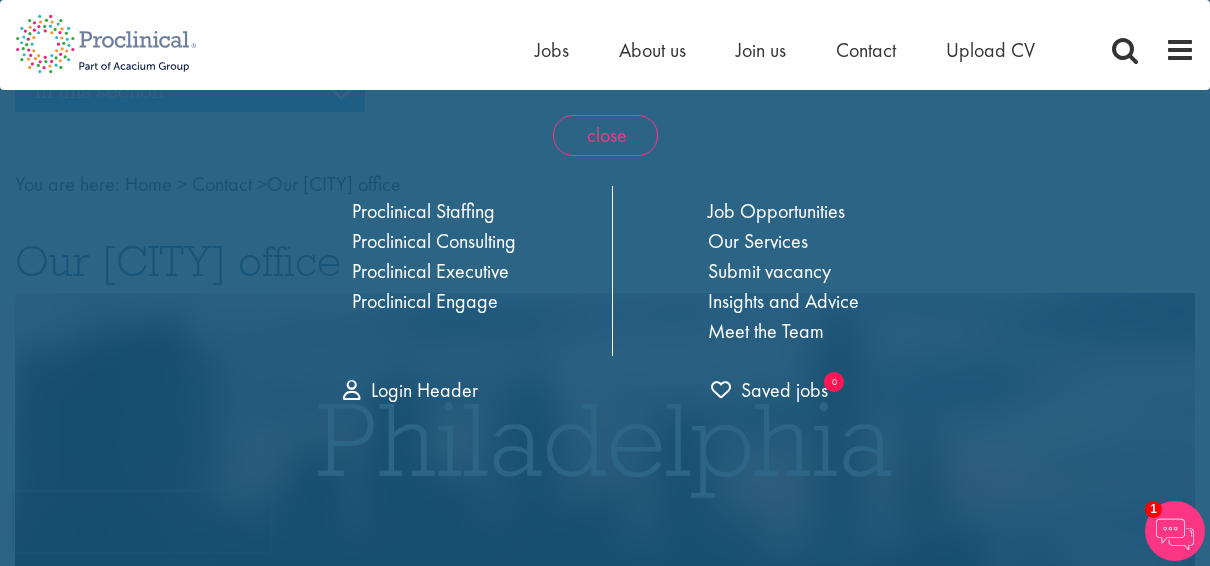 click on "close" at bounding box center [605, 135] 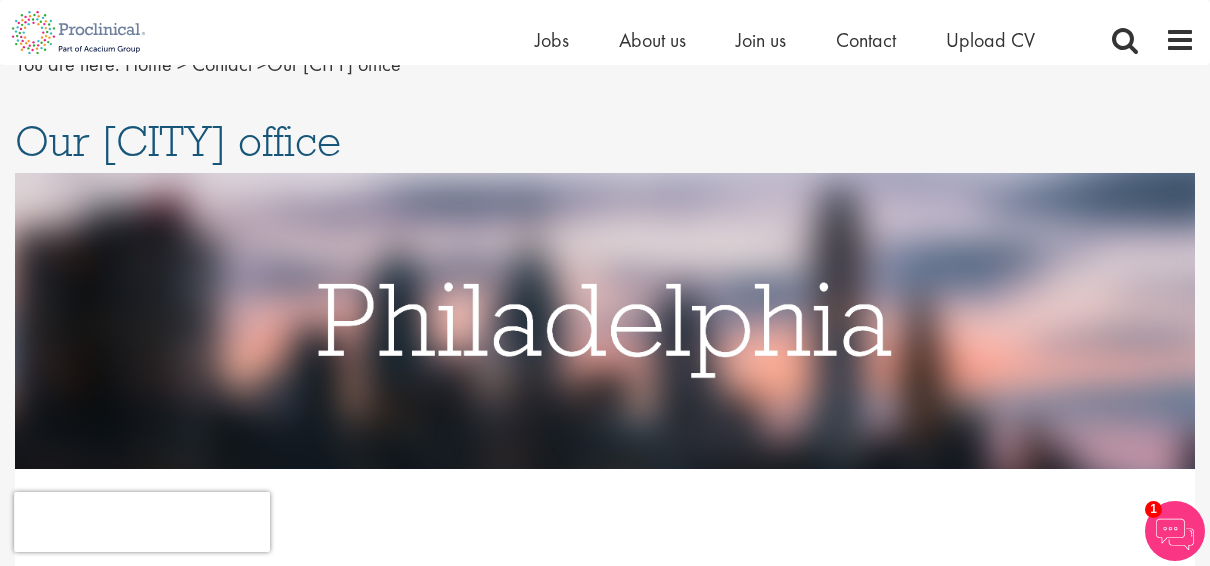 scroll, scrollTop: 0, scrollLeft: 0, axis: both 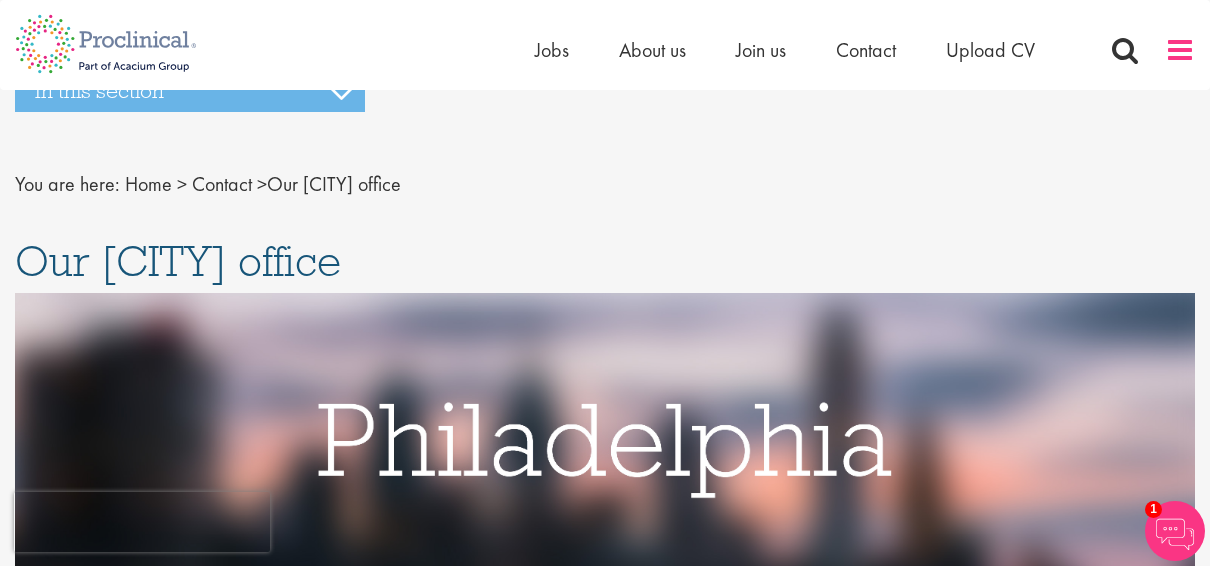 click at bounding box center (1180, 50) 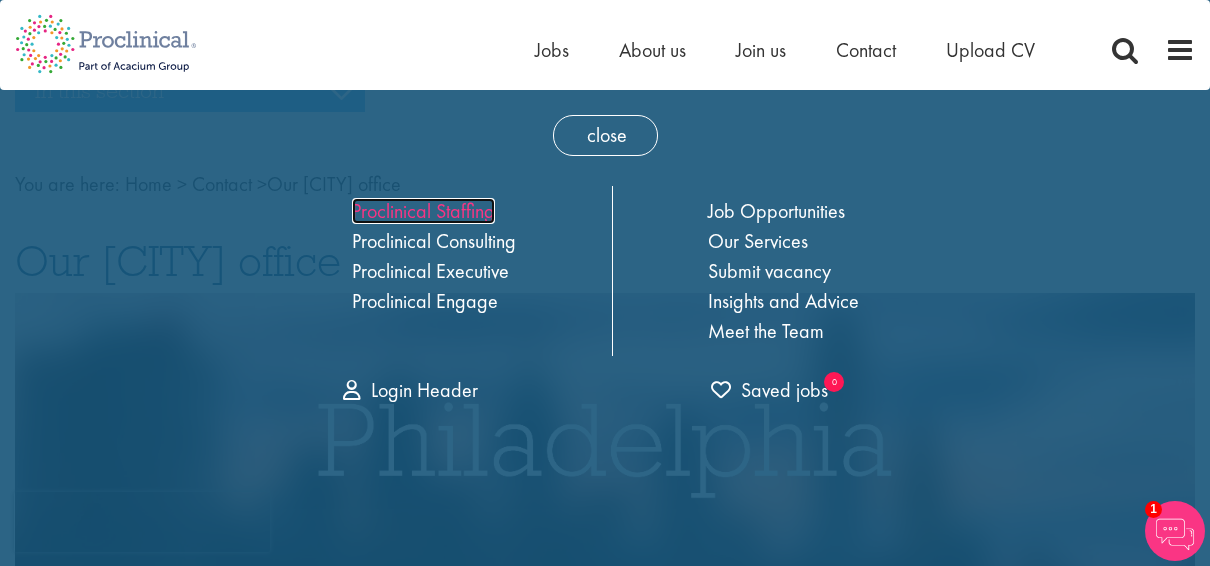 click on "Proclinical Staffing" at bounding box center [423, 211] 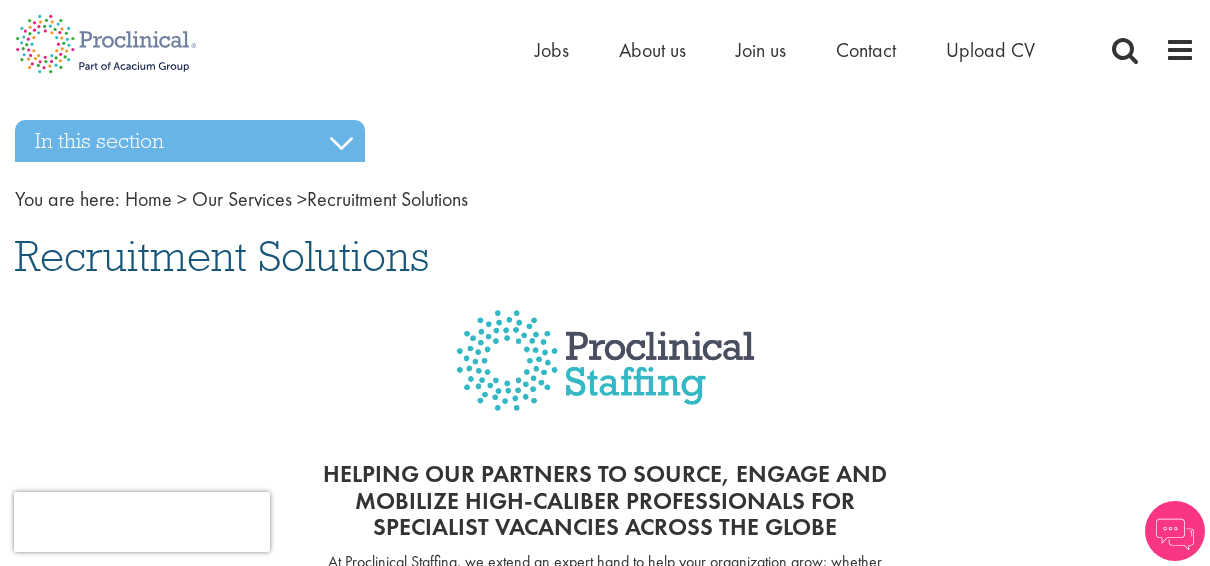 scroll, scrollTop: 0, scrollLeft: 0, axis: both 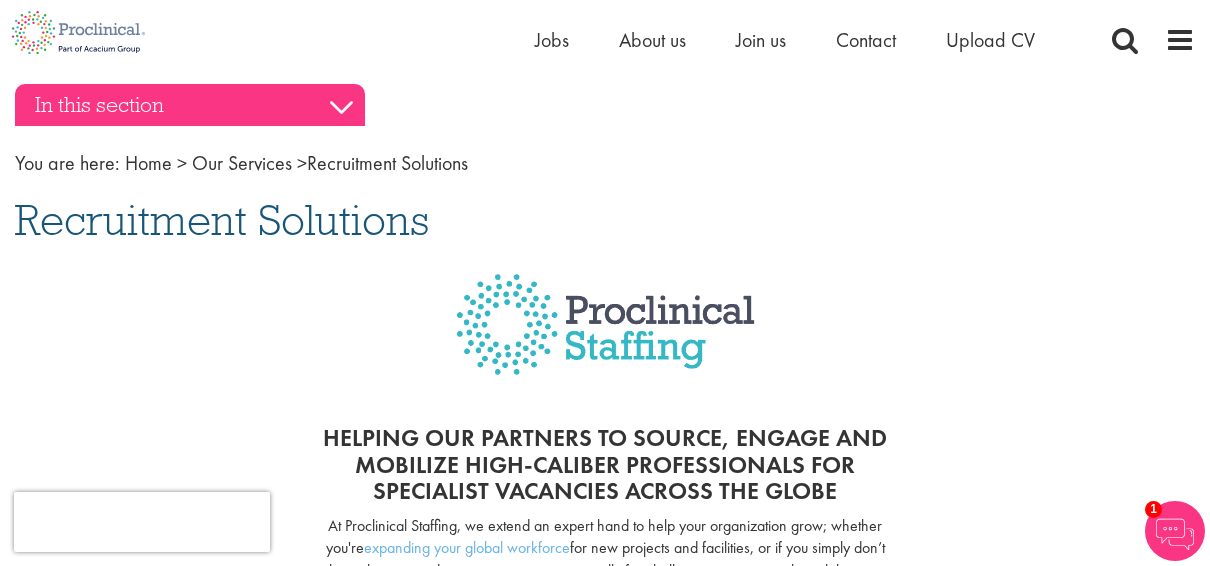 click on "In this section" at bounding box center [190, 105] 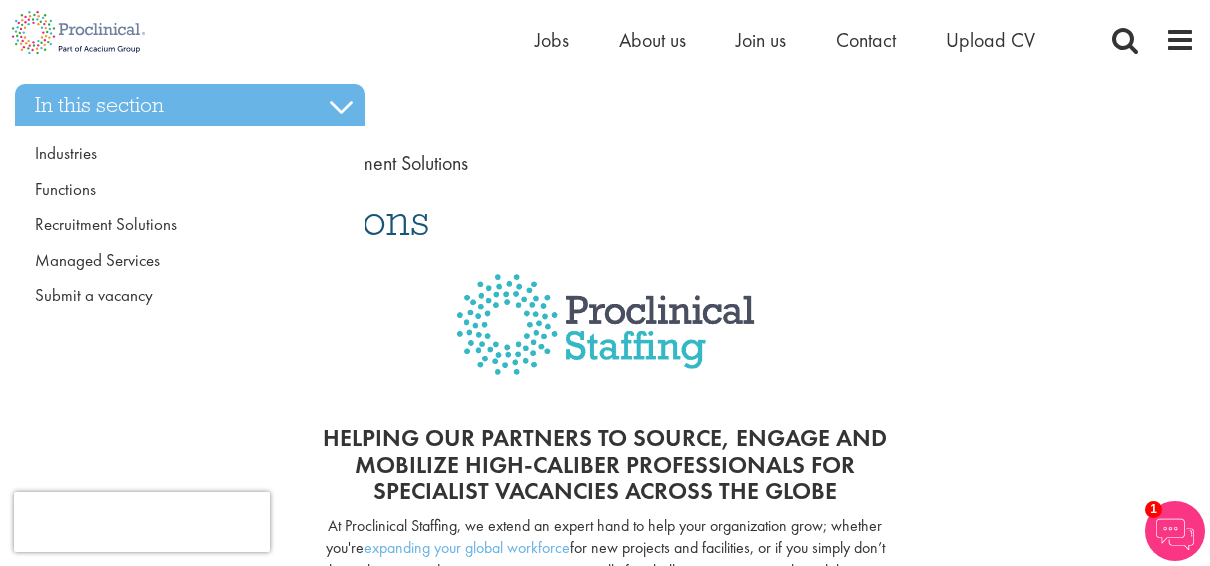 click on "Recruitment Solutions" at bounding box center [605, 220] 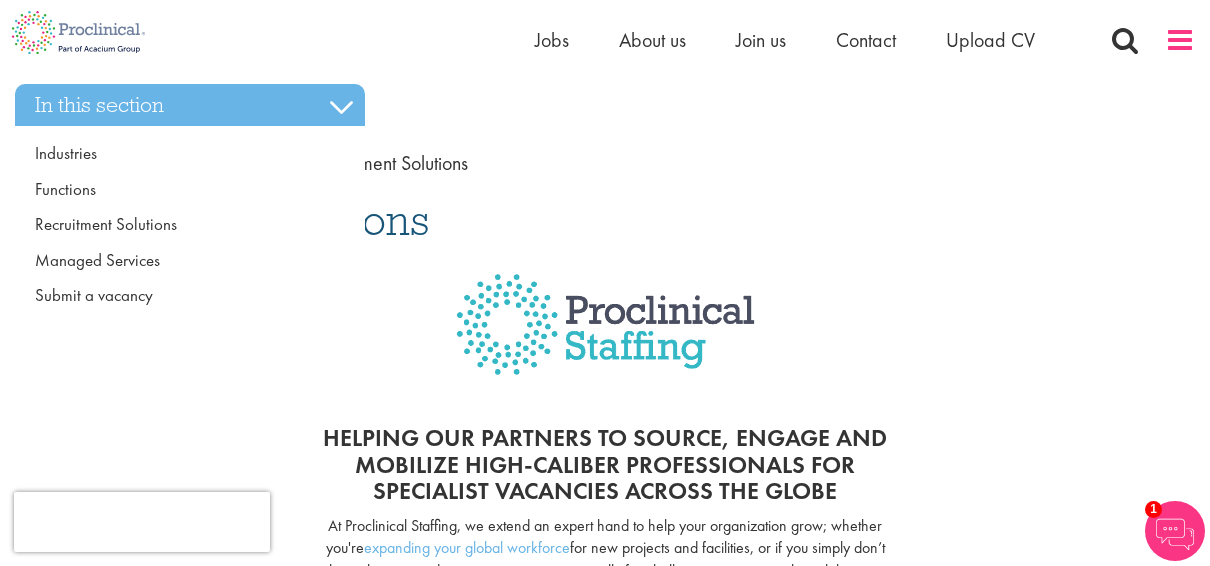 click at bounding box center [1180, 40] 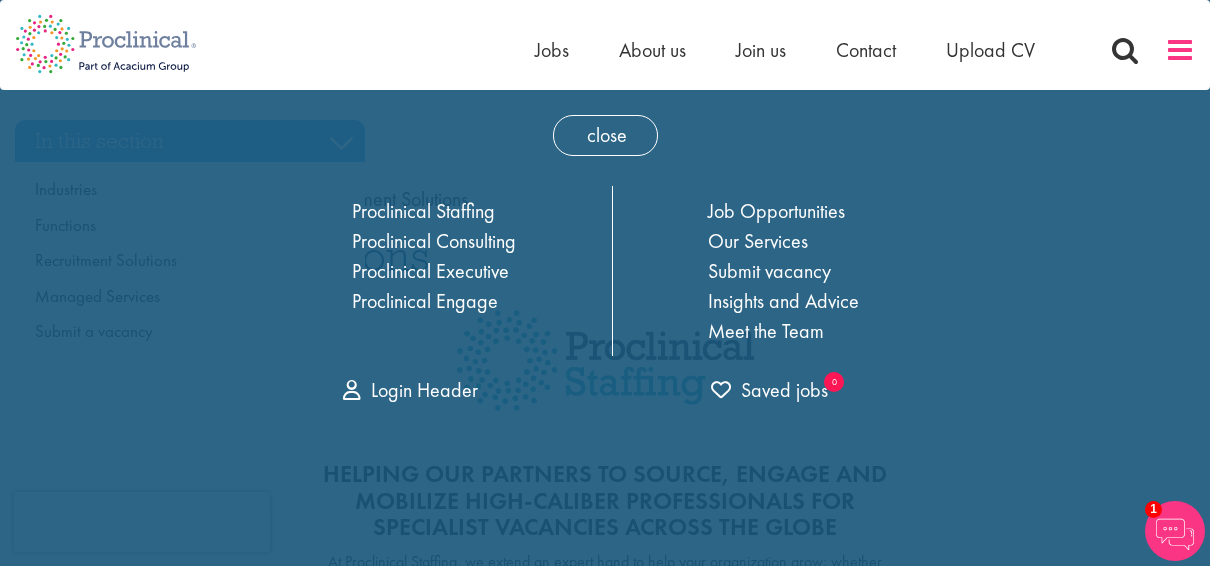 scroll, scrollTop: 0, scrollLeft: 0, axis: both 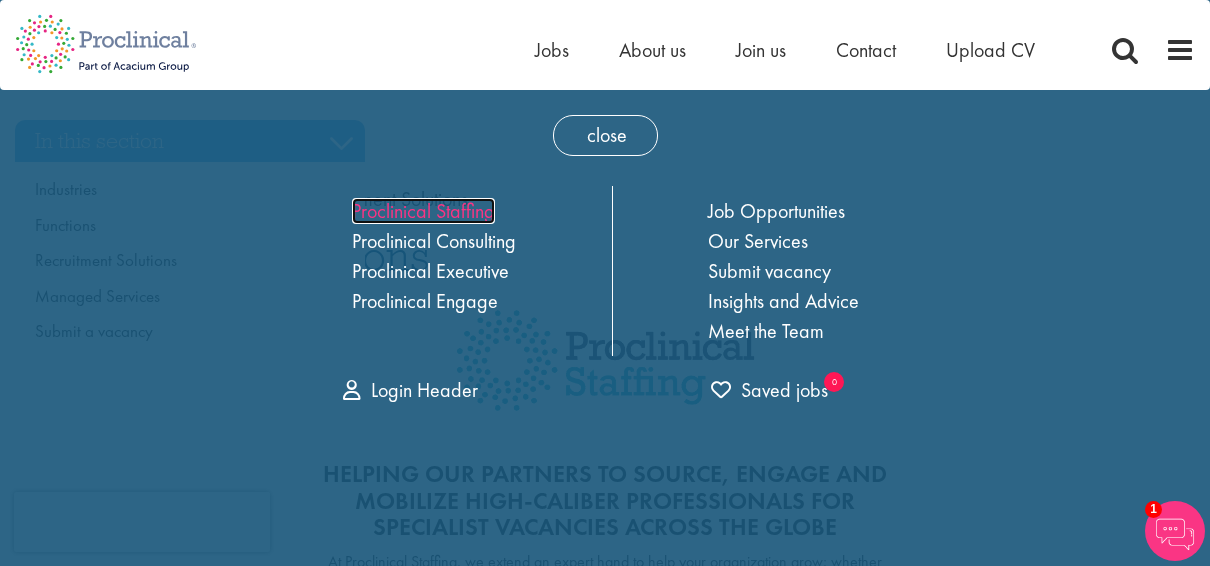 click on "Proclinical Staffing" at bounding box center [423, 211] 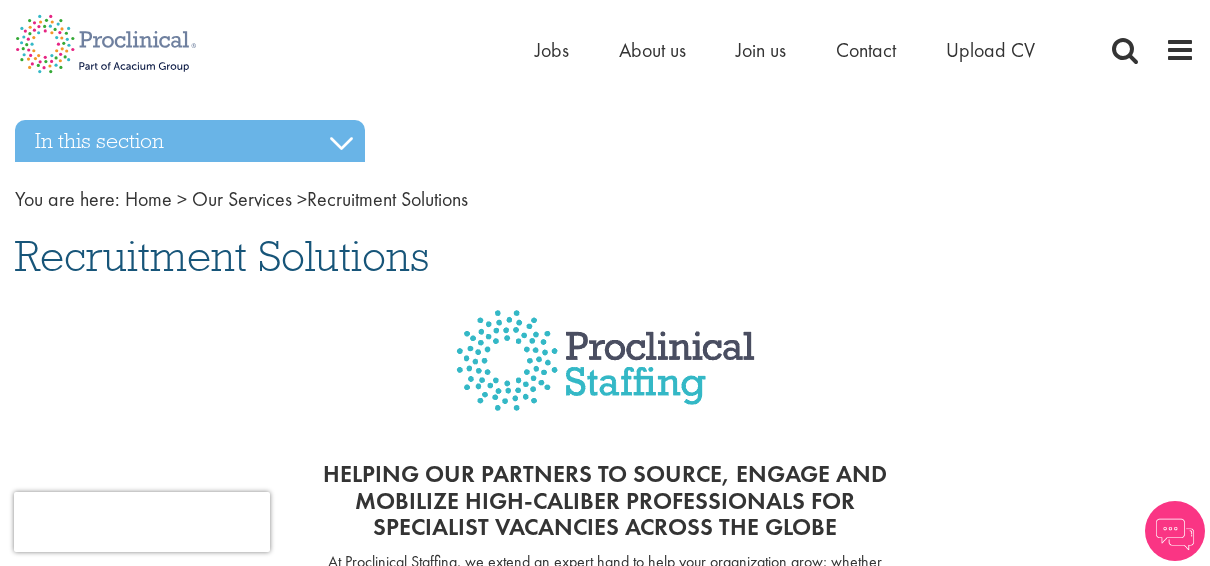 scroll, scrollTop: 0, scrollLeft: 0, axis: both 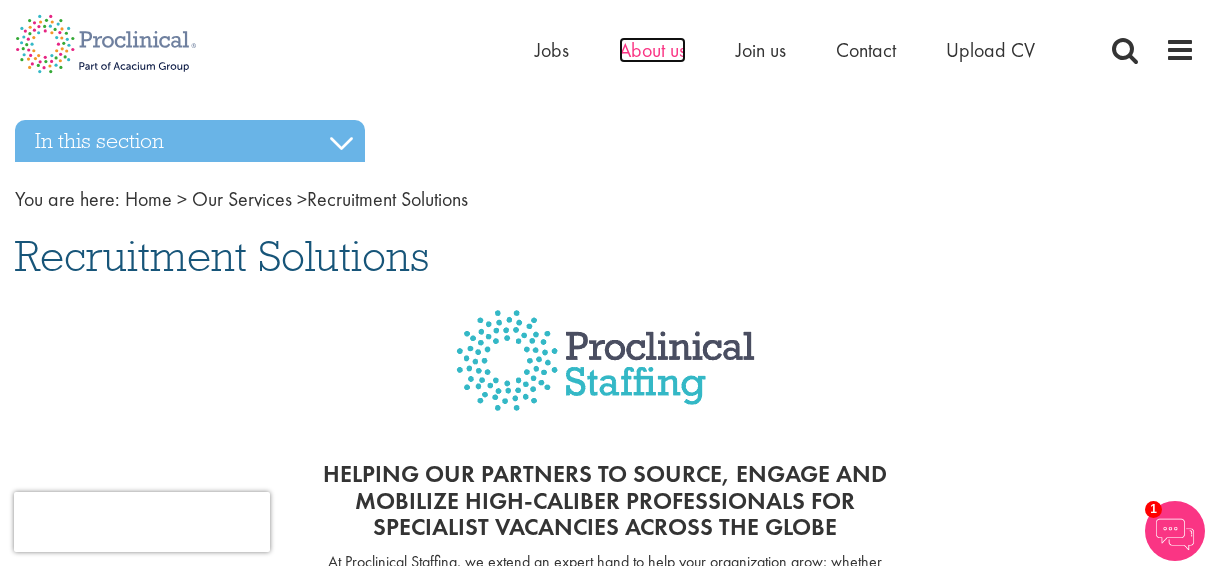 click on "About us" at bounding box center (652, 50) 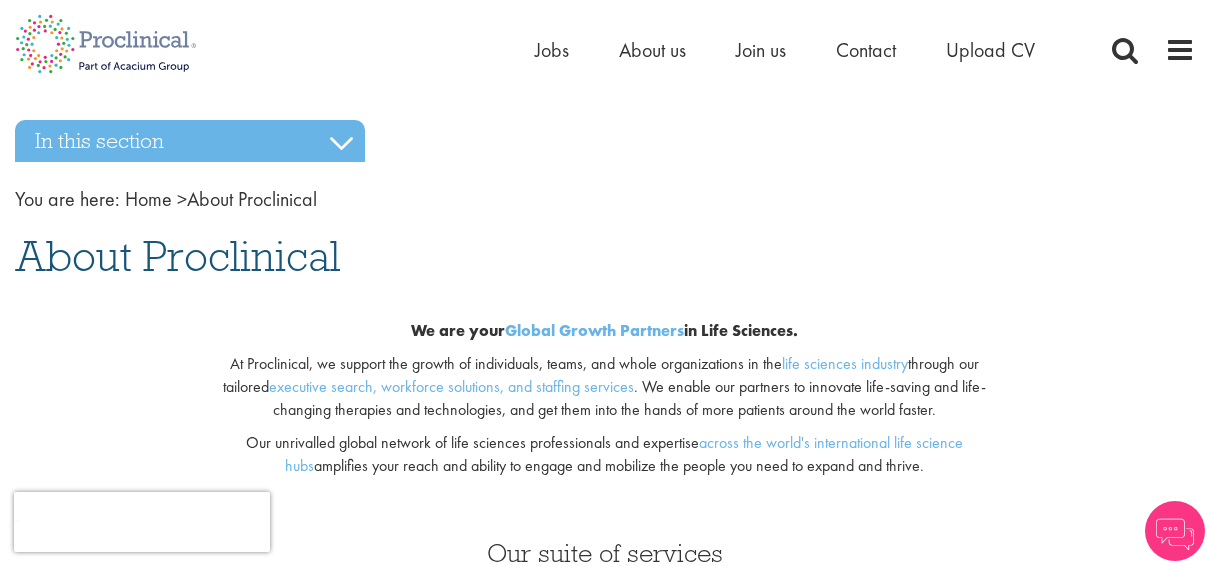 scroll, scrollTop: 0, scrollLeft: 0, axis: both 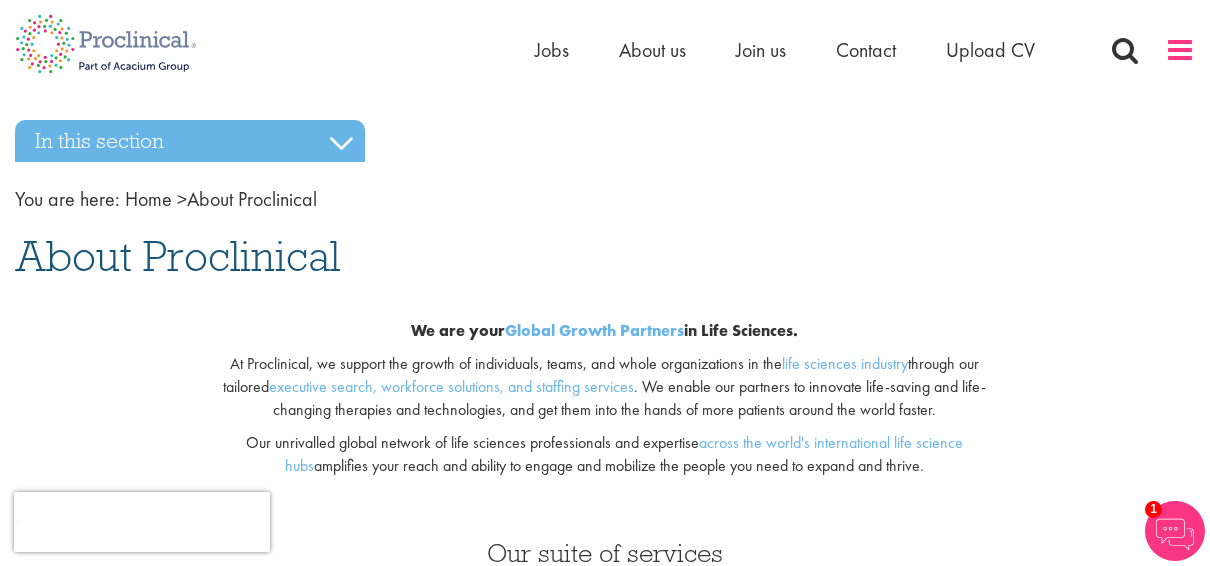 click at bounding box center [1180, 50] 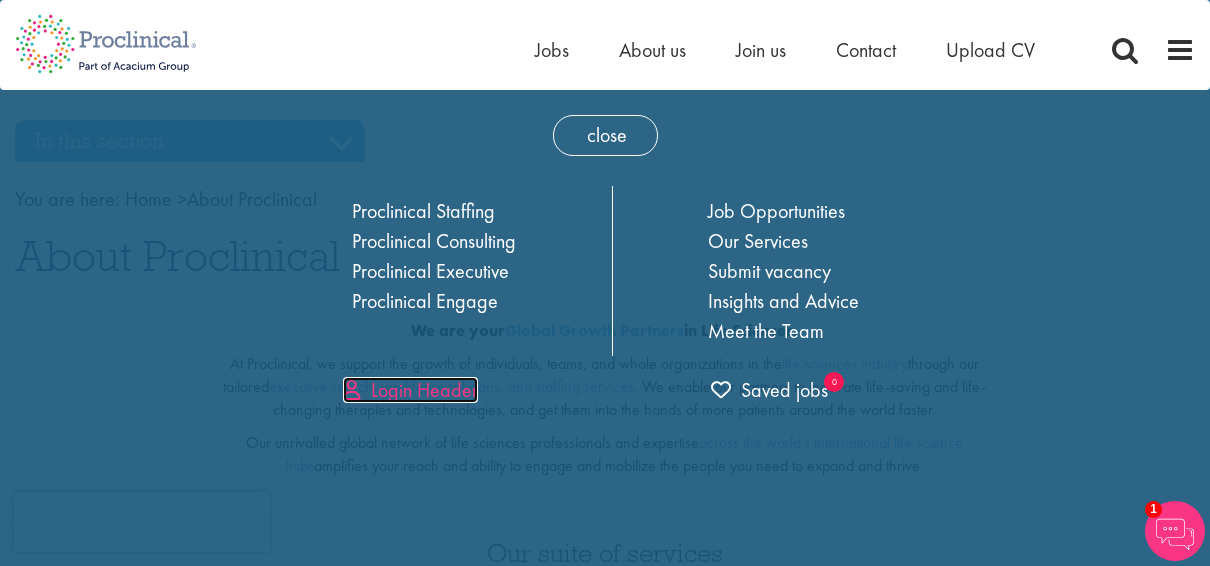 click on "Login Header" at bounding box center [410, 390] 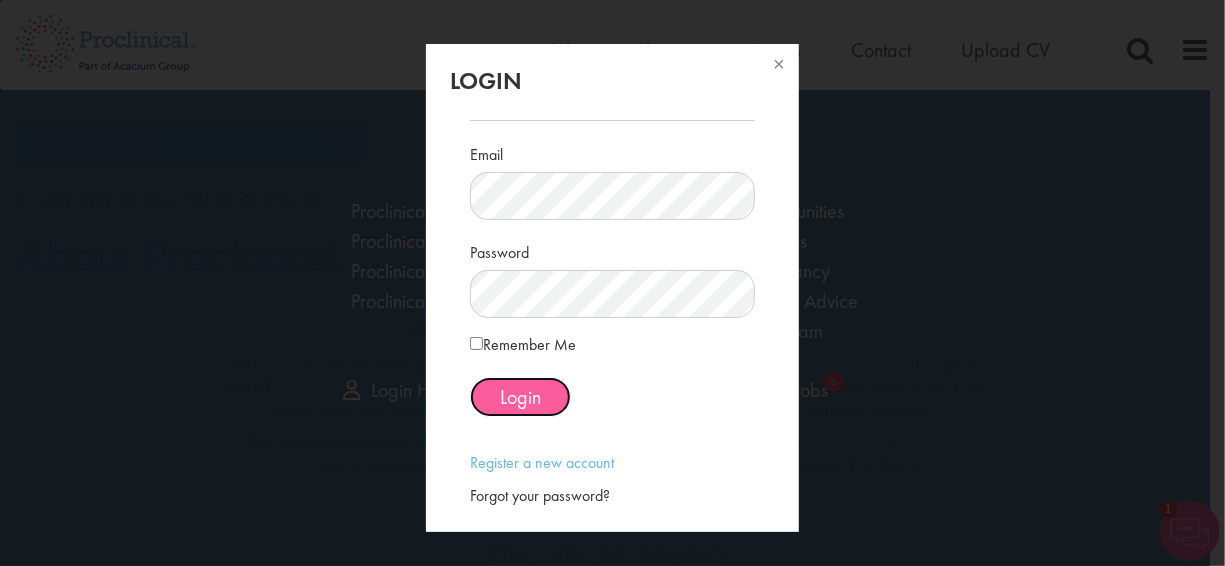 click on "Login" at bounding box center [520, 397] 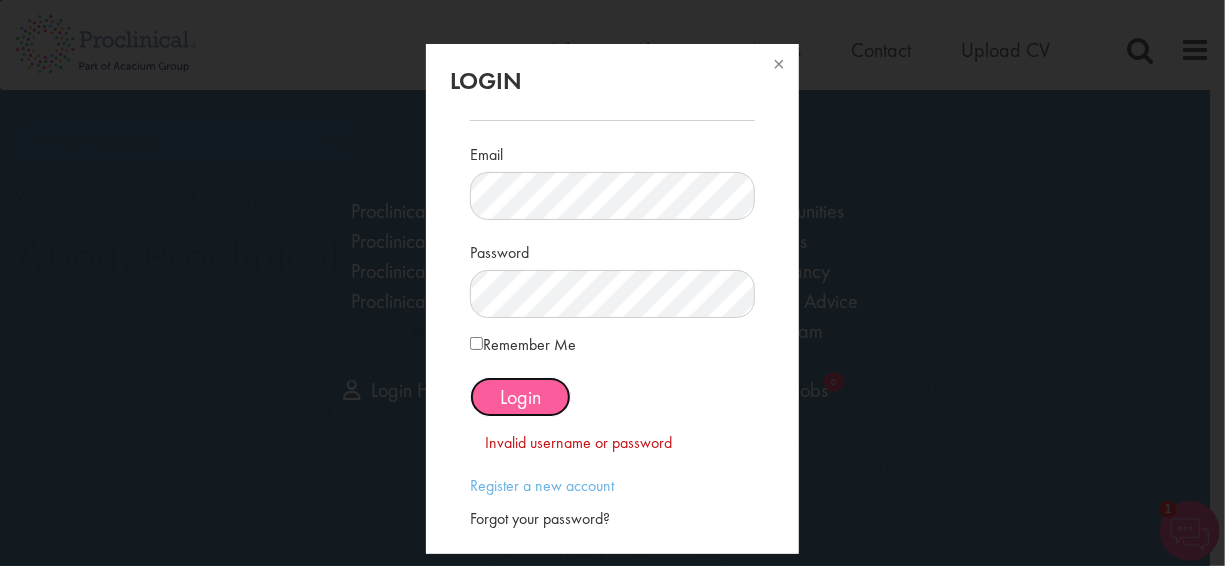 click on "Login" at bounding box center [520, 397] 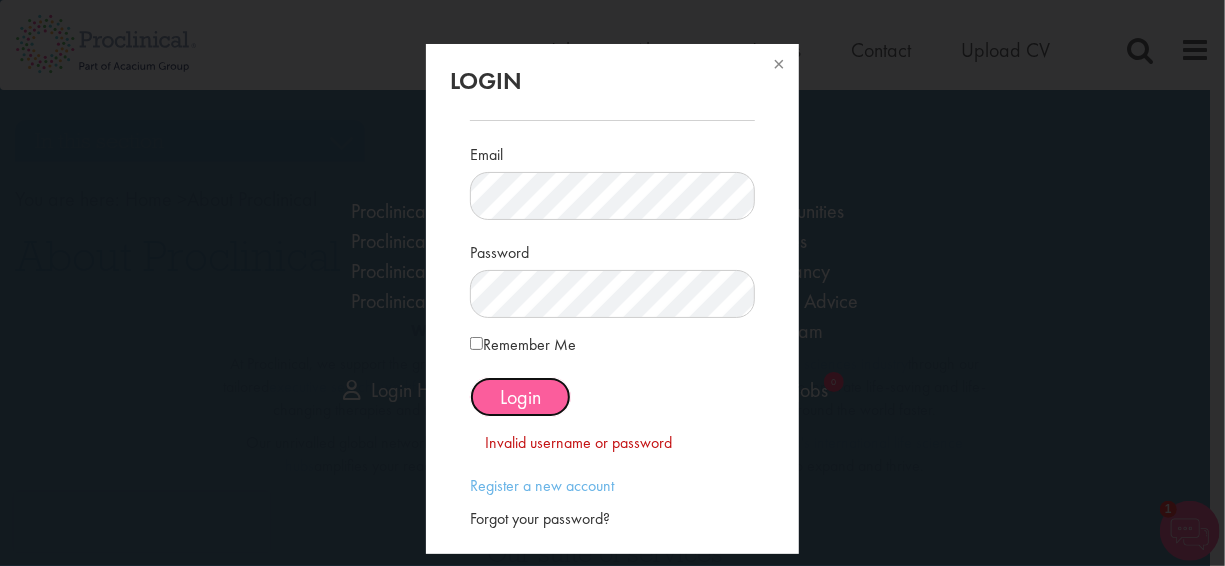 click on "Login" at bounding box center [520, 397] 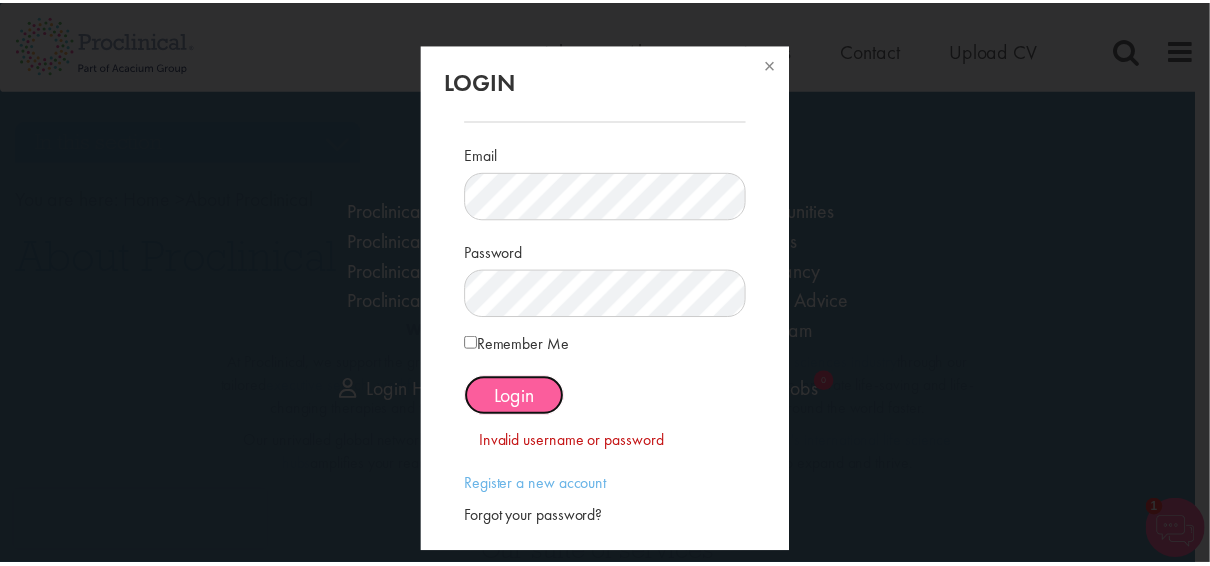 scroll, scrollTop: 31, scrollLeft: 0, axis: vertical 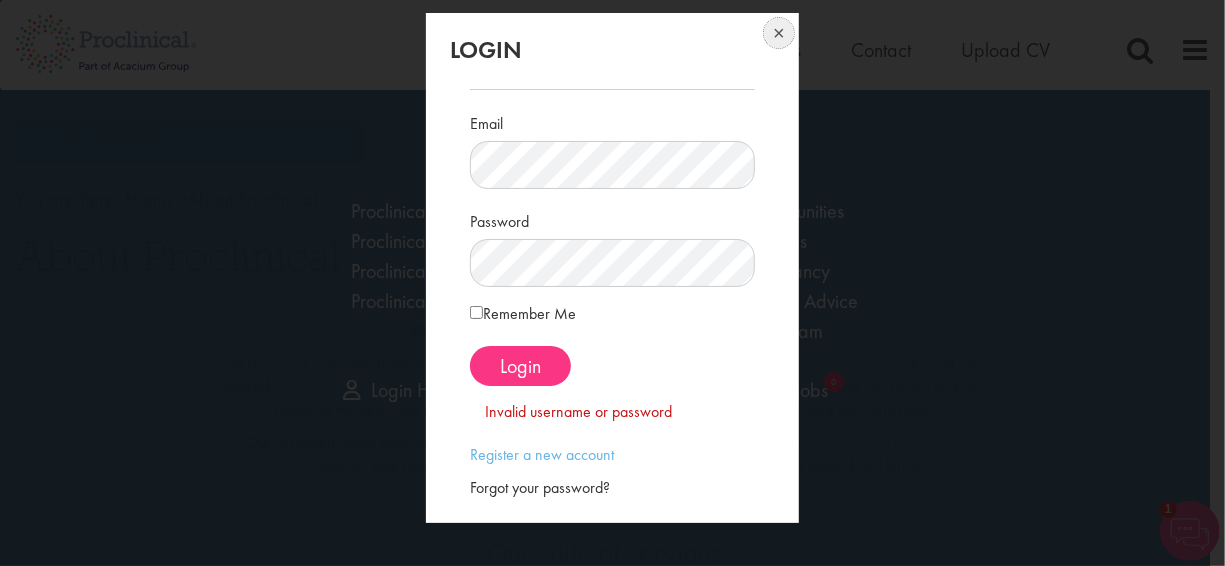 click at bounding box center (777, 35) 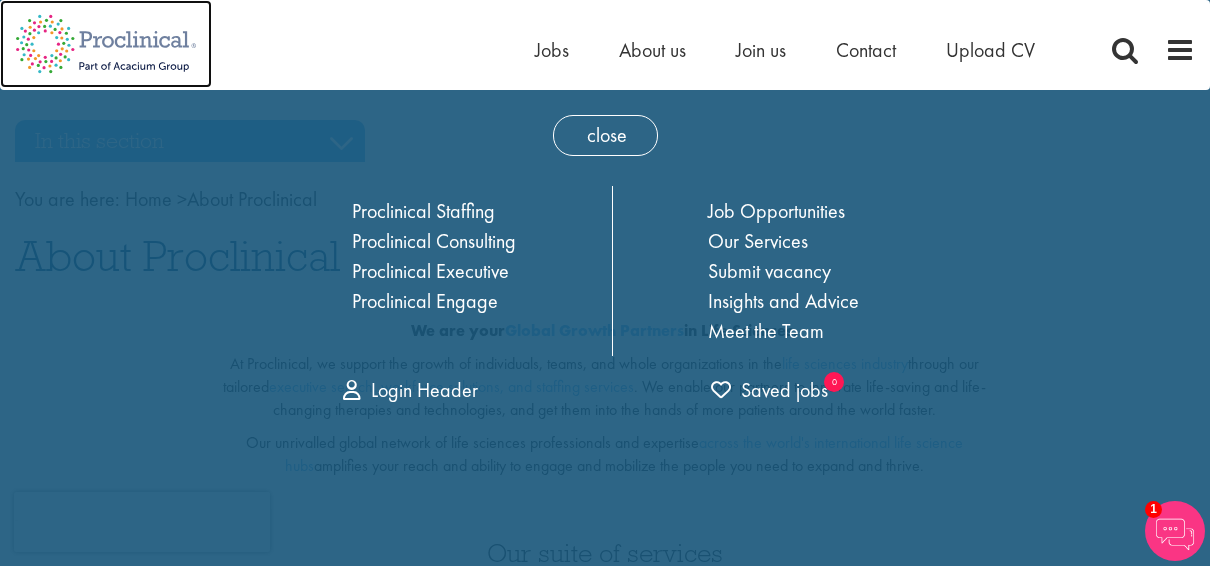 click at bounding box center (106, 44) 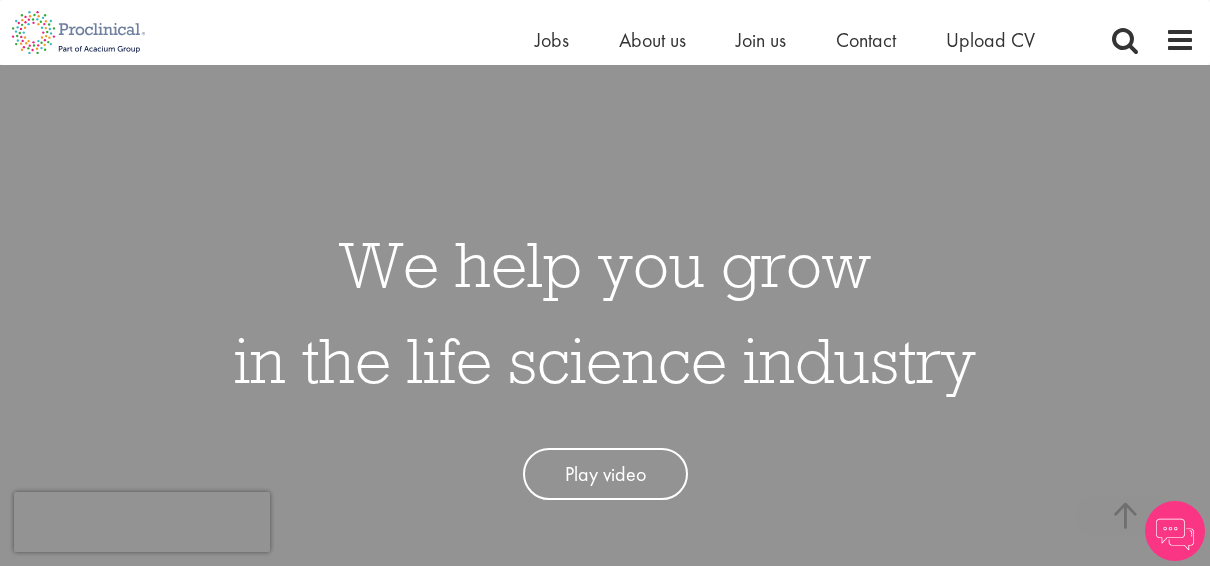 scroll, scrollTop: 553, scrollLeft: 0, axis: vertical 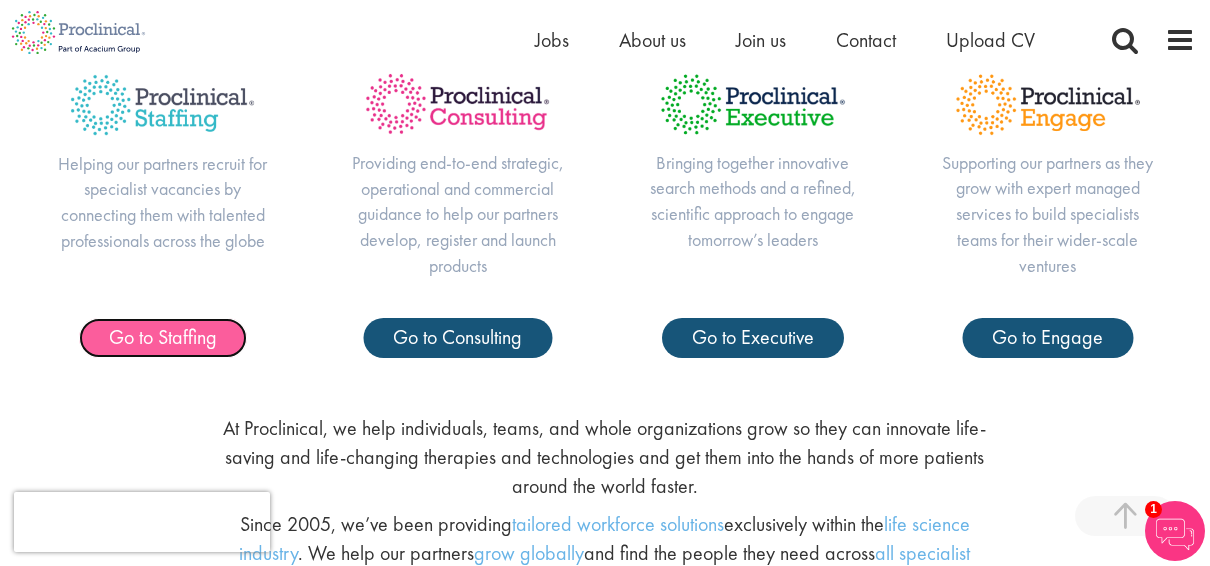 click on "Go to Staffing" at bounding box center [163, 337] 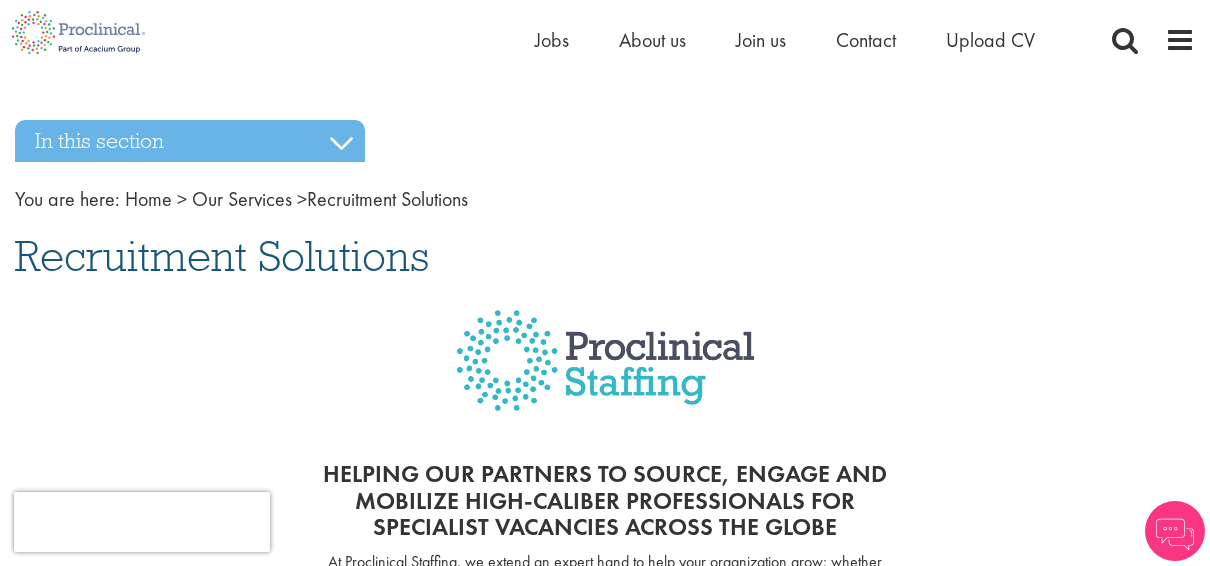 scroll, scrollTop: 106, scrollLeft: 0, axis: vertical 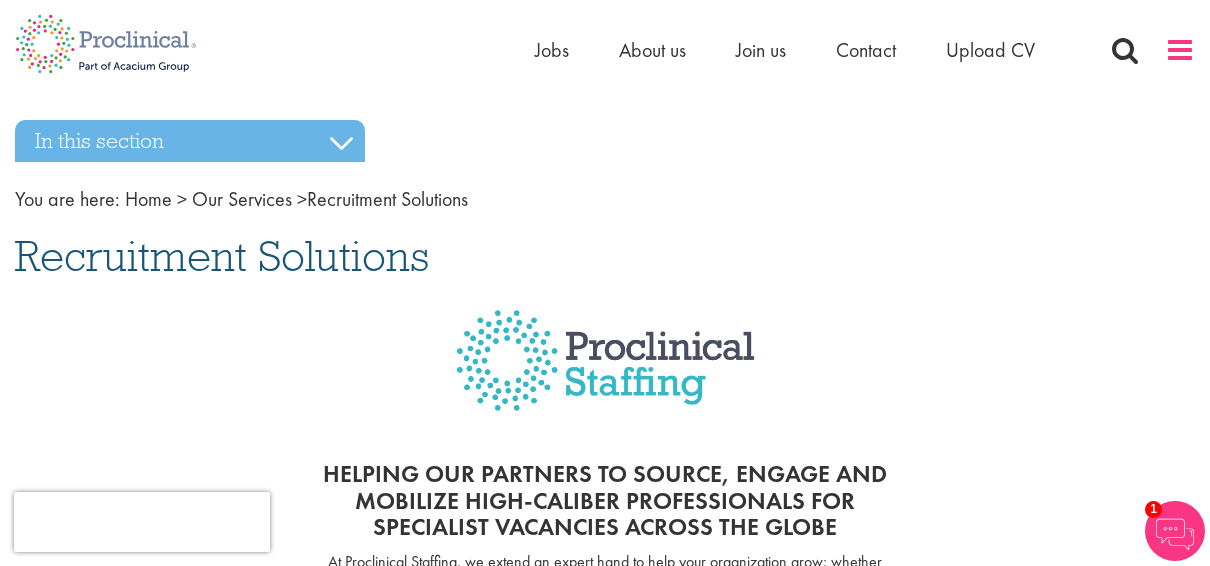 click at bounding box center [1180, 50] 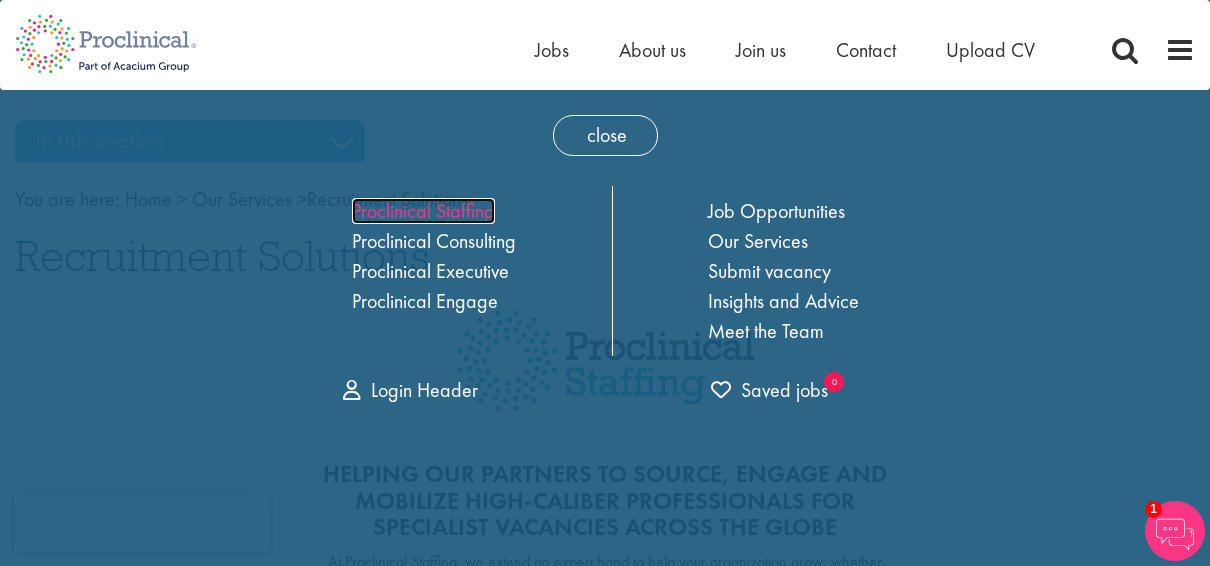 click on "Proclinical Staffing" at bounding box center (423, 211) 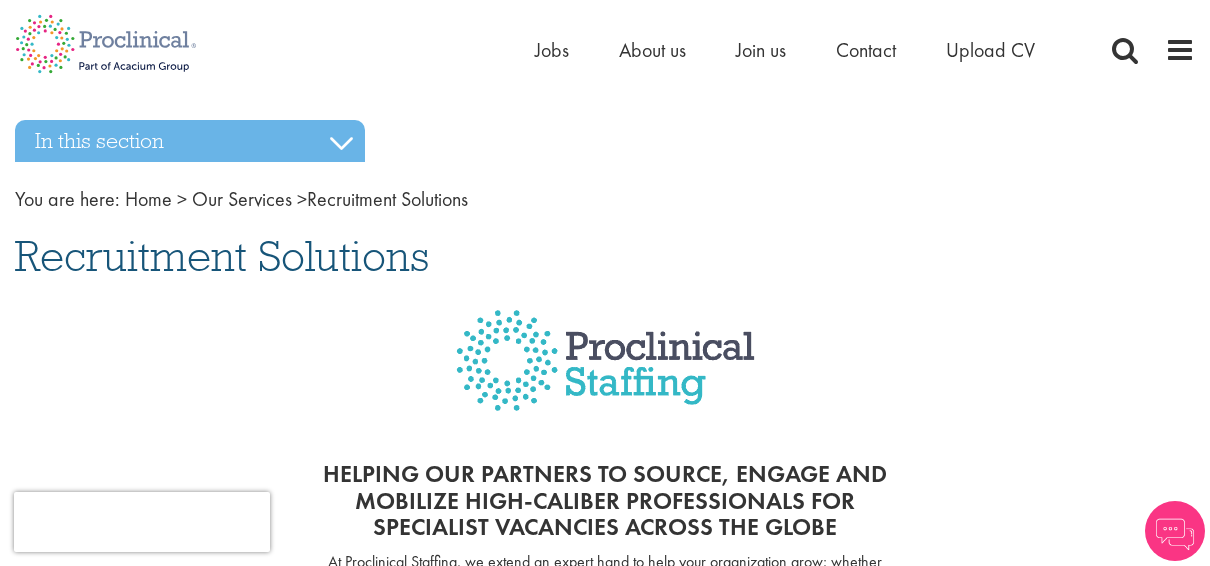 scroll, scrollTop: 0, scrollLeft: 0, axis: both 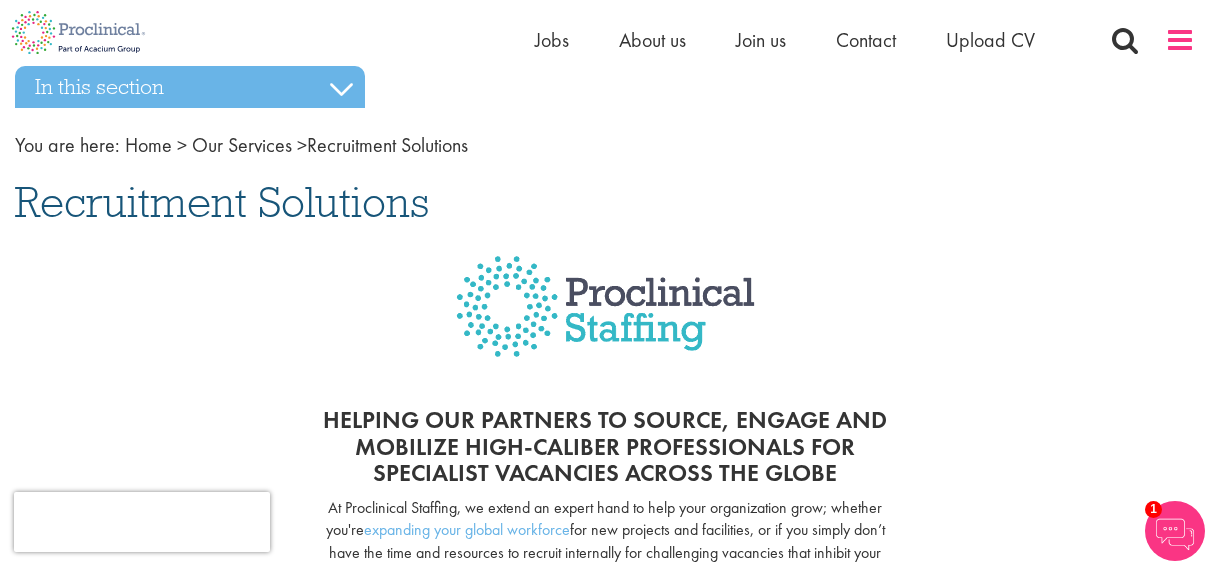 click at bounding box center [1180, 40] 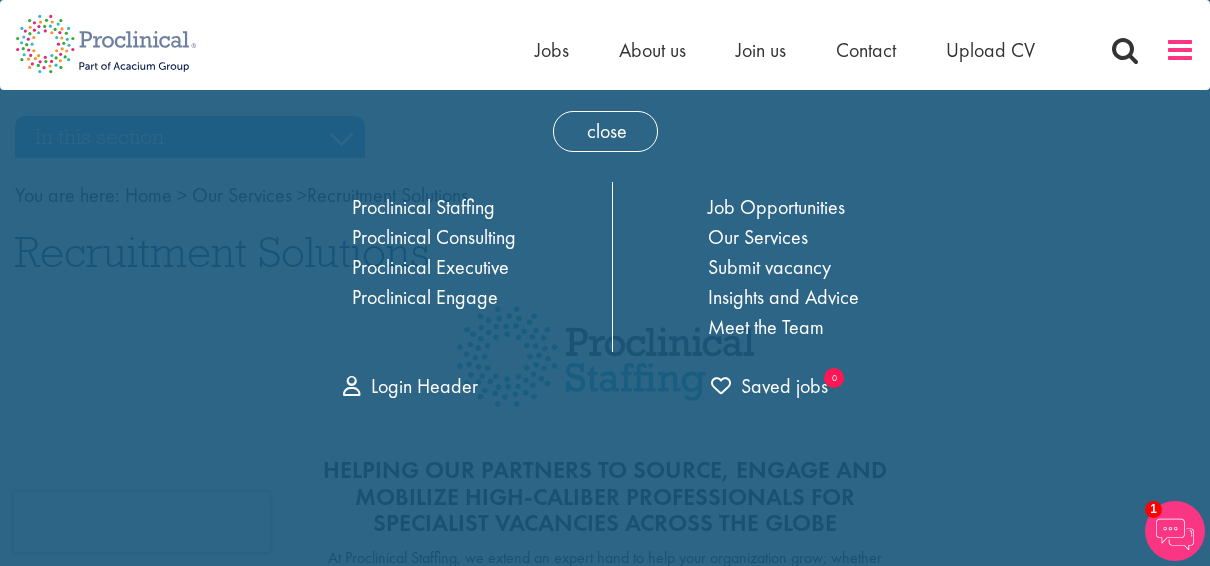 scroll, scrollTop: 0, scrollLeft: 0, axis: both 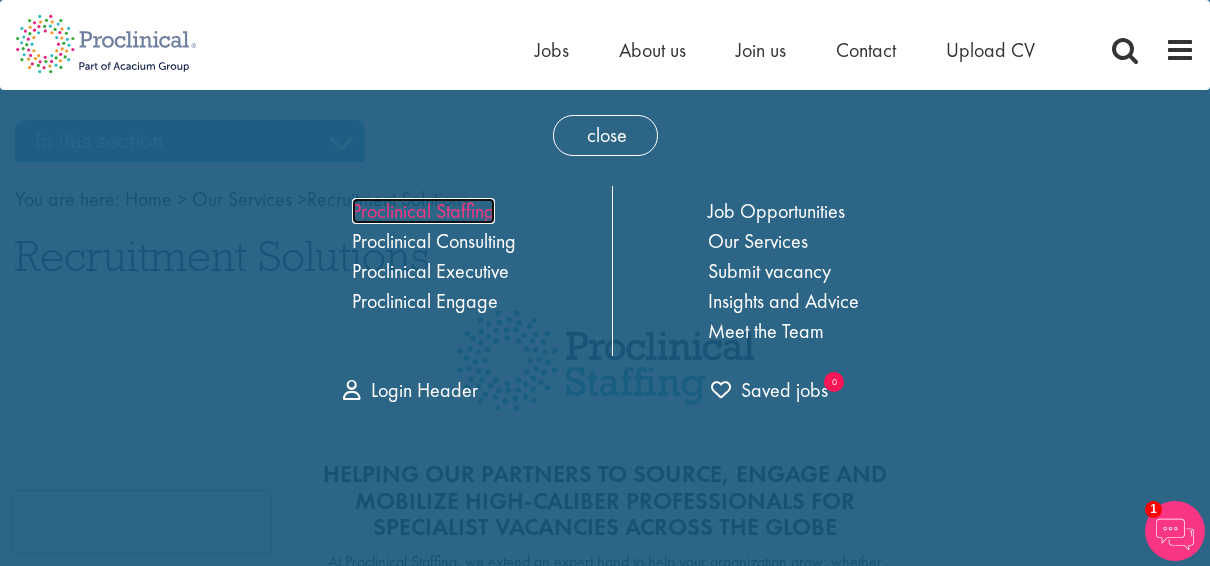 click on "Proclinical Staffing" at bounding box center [423, 211] 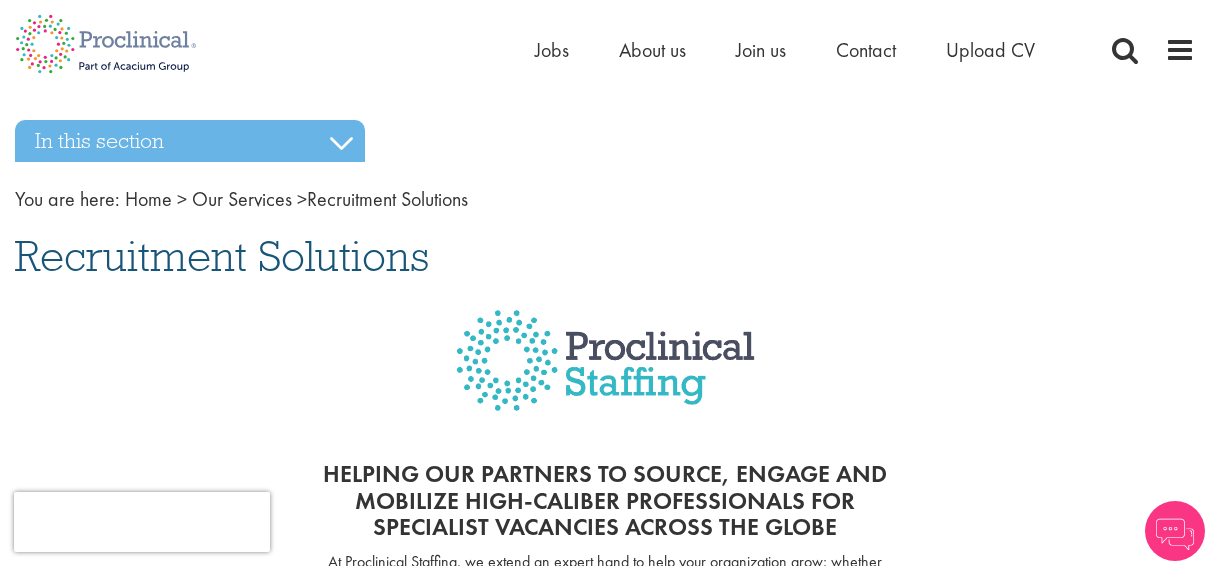 scroll, scrollTop: 0, scrollLeft: 0, axis: both 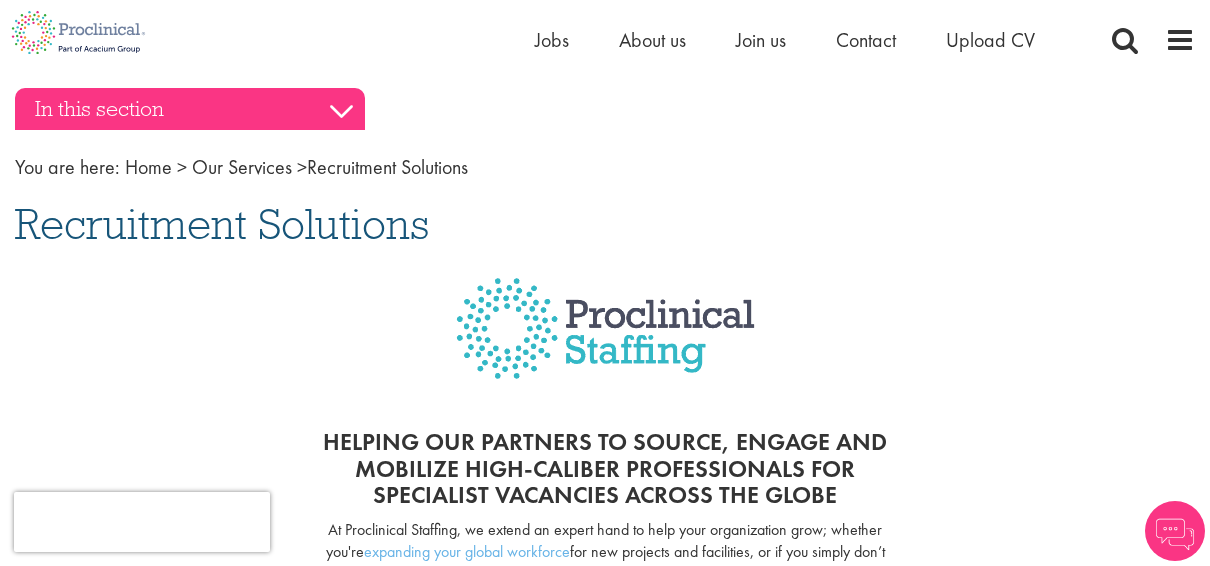 click on "In this section" at bounding box center (190, 109) 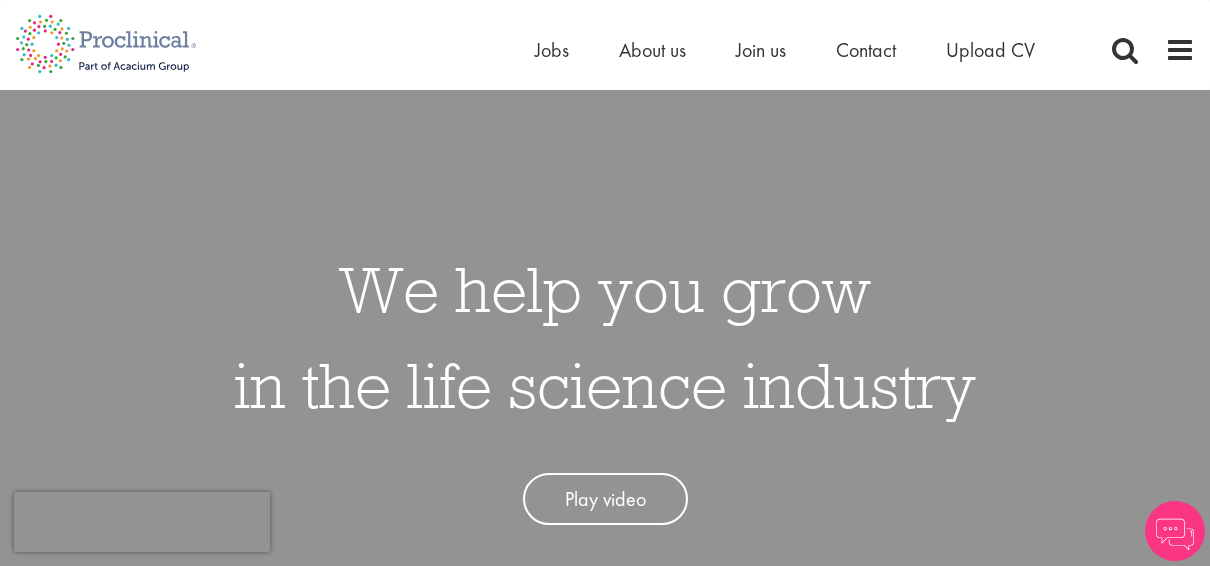 scroll, scrollTop: 0, scrollLeft: 0, axis: both 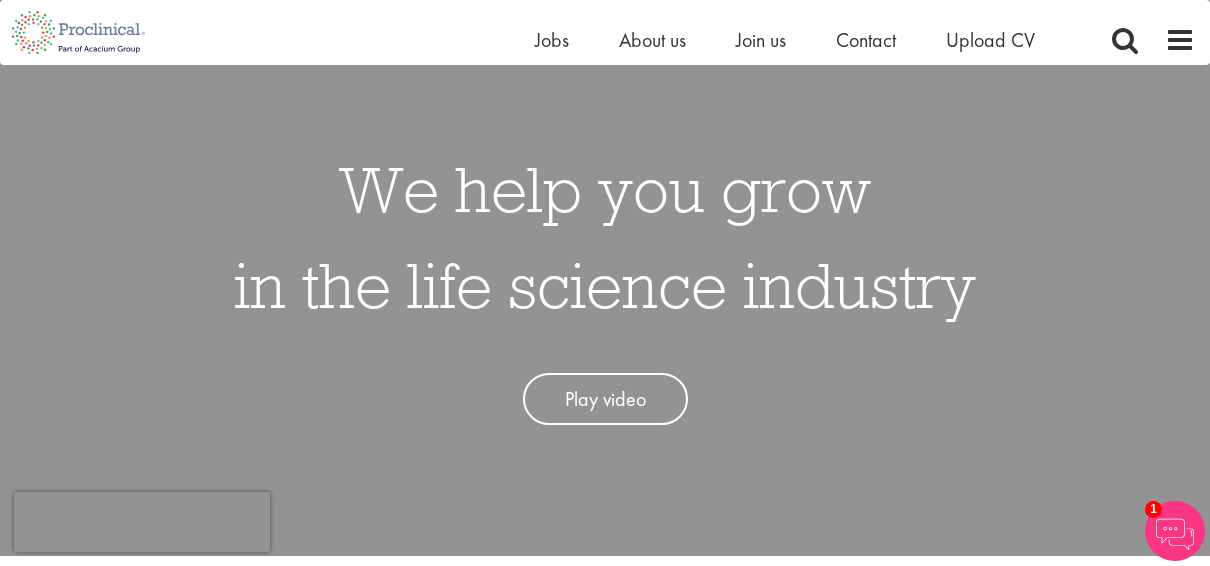 click on "We help you grow  in the life science industry
Play video" at bounding box center [605, 273] 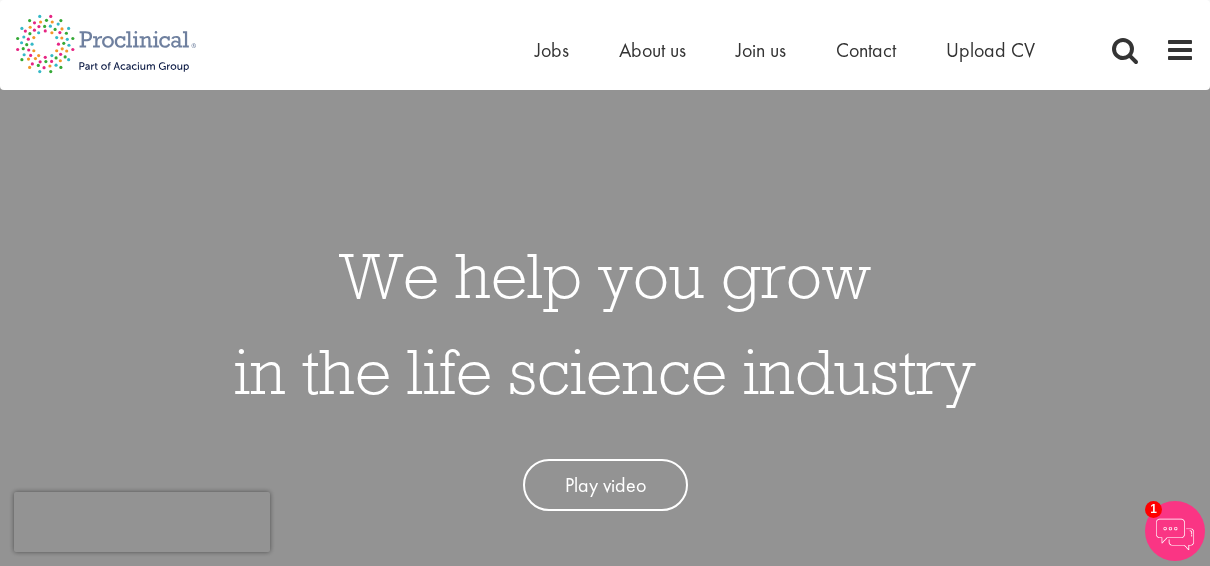 scroll, scrollTop: 0, scrollLeft: 0, axis: both 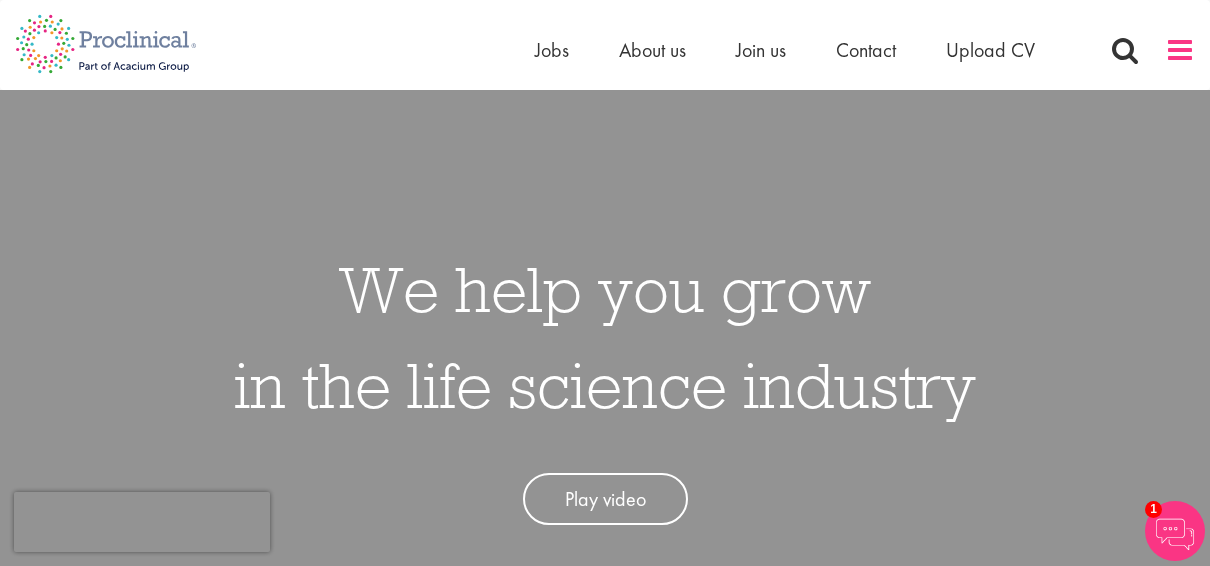 click at bounding box center (1180, 50) 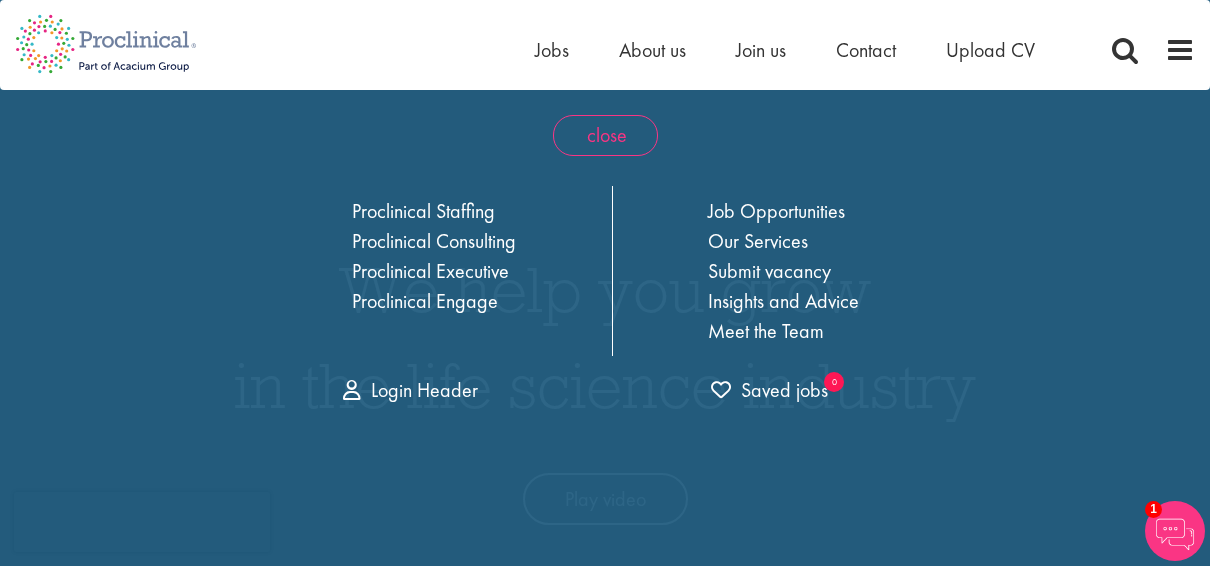 click on "close" at bounding box center (605, 135) 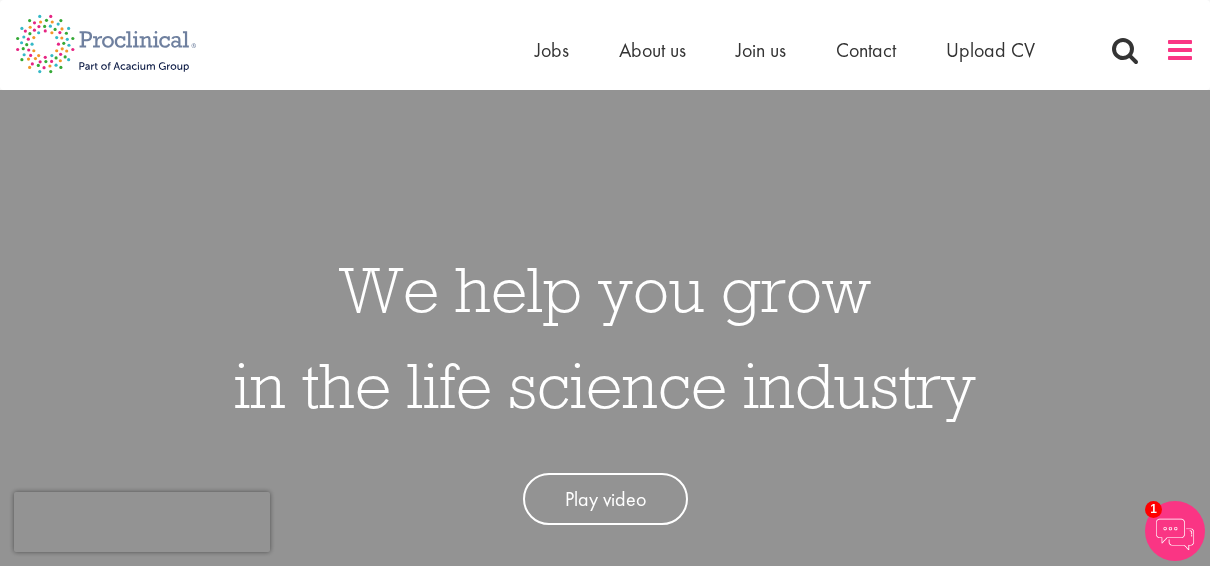 click at bounding box center [1180, 50] 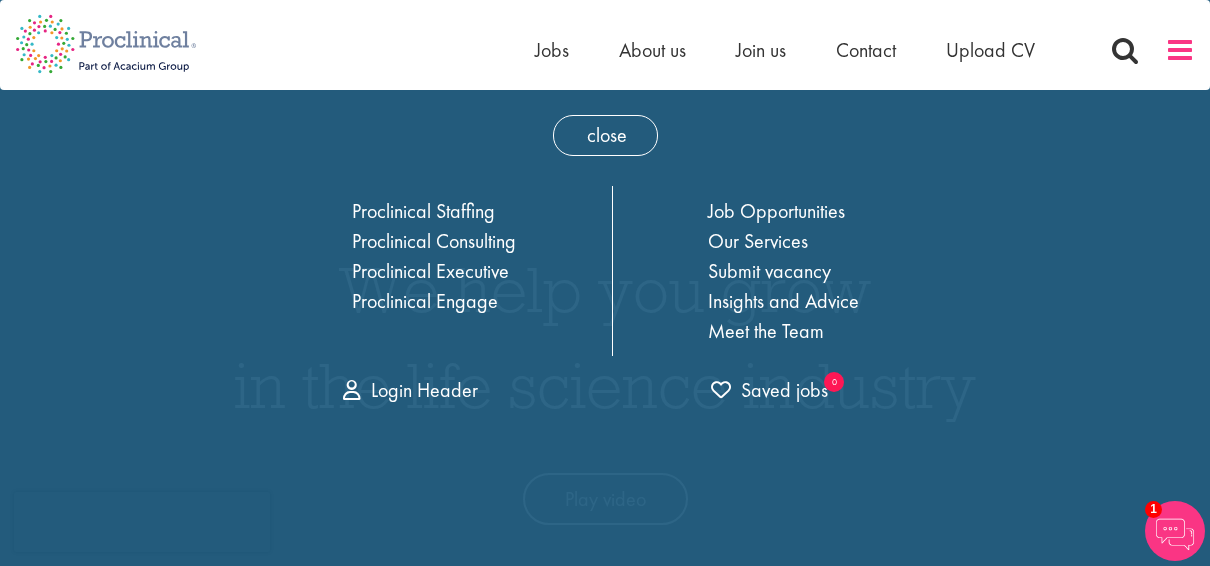 click at bounding box center (1180, 50) 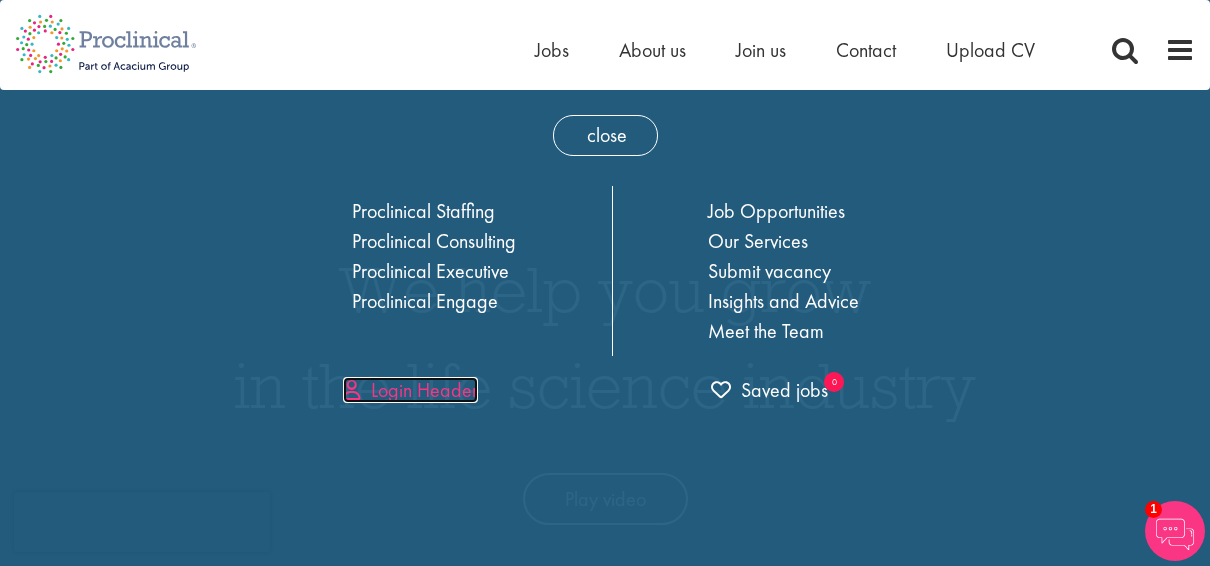 click on "Login Header" at bounding box center [410, 390] 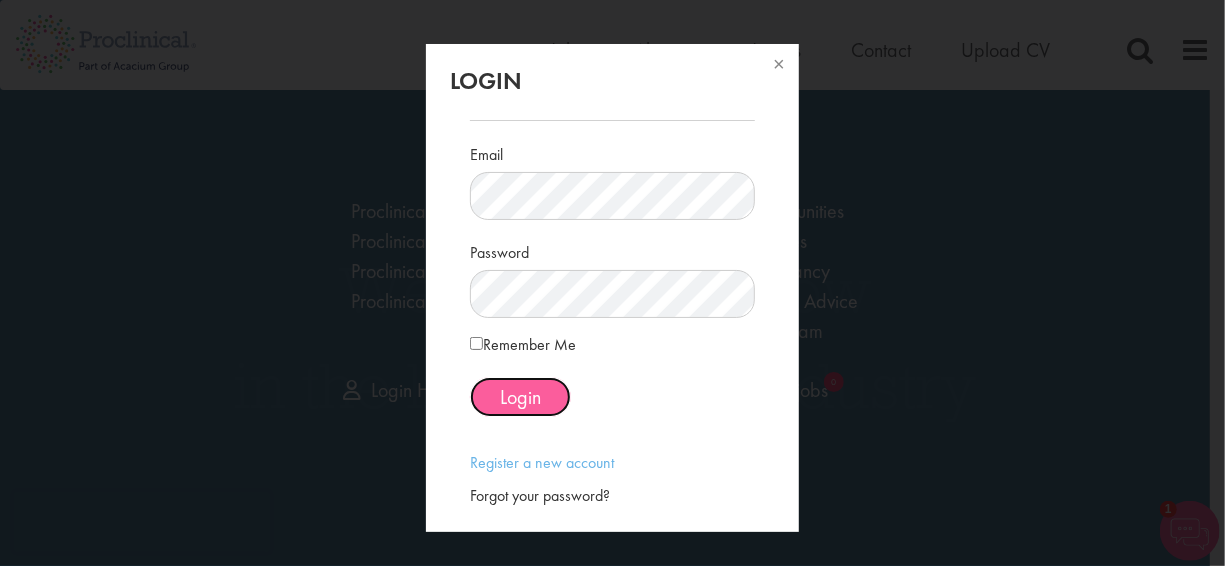 click on "Login" at bounding box center [520, 397] 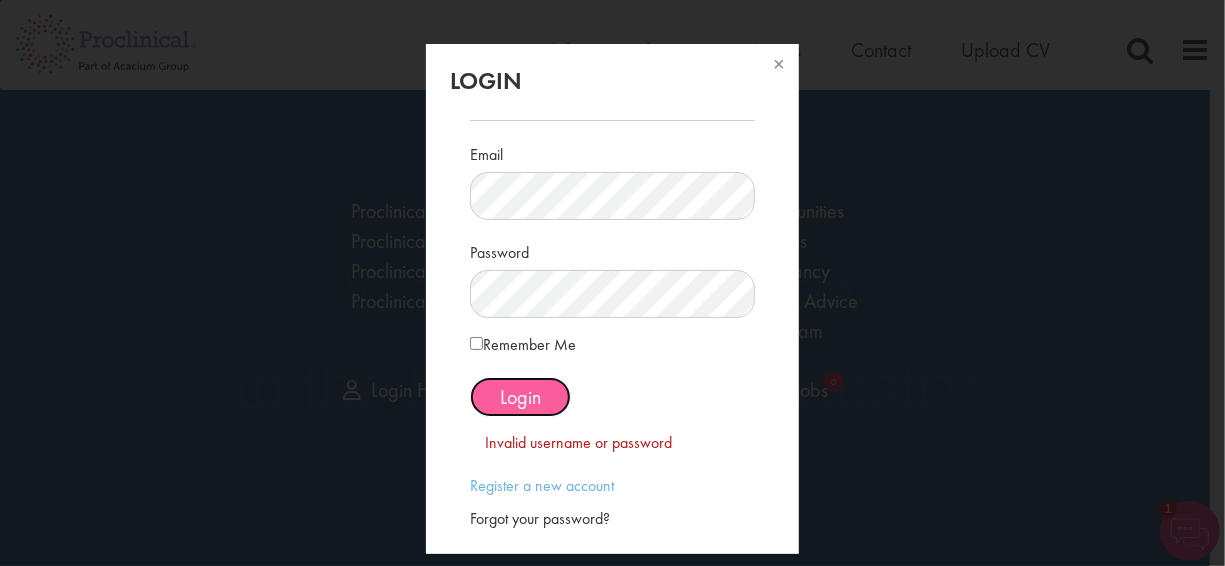 click on "Login" at bounding box center [520, 397] 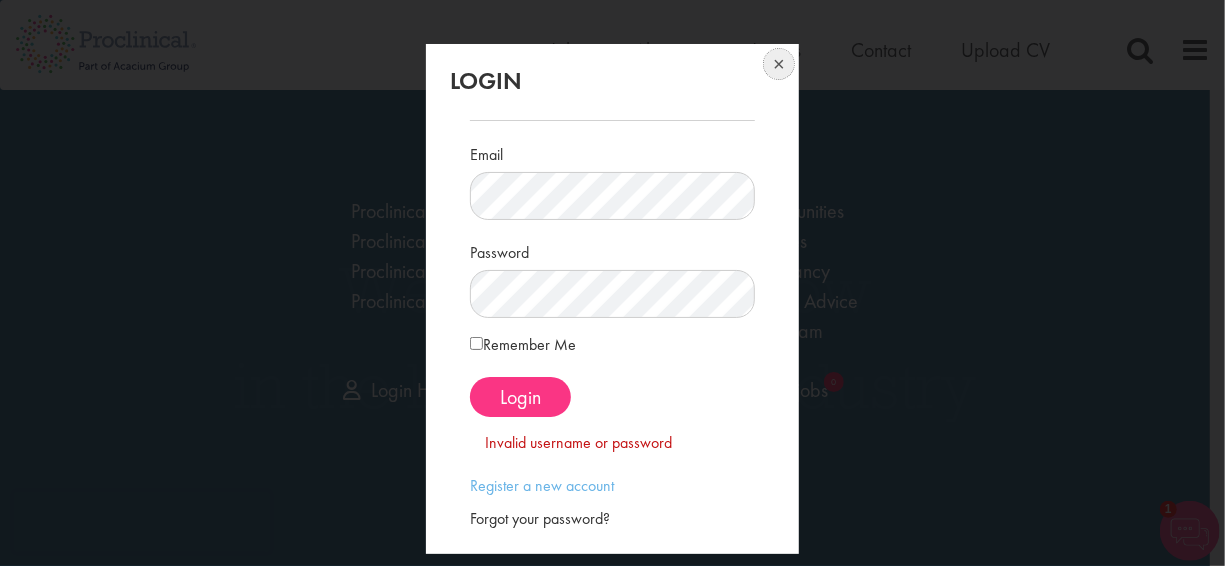 click at bounding box center (777, 66) 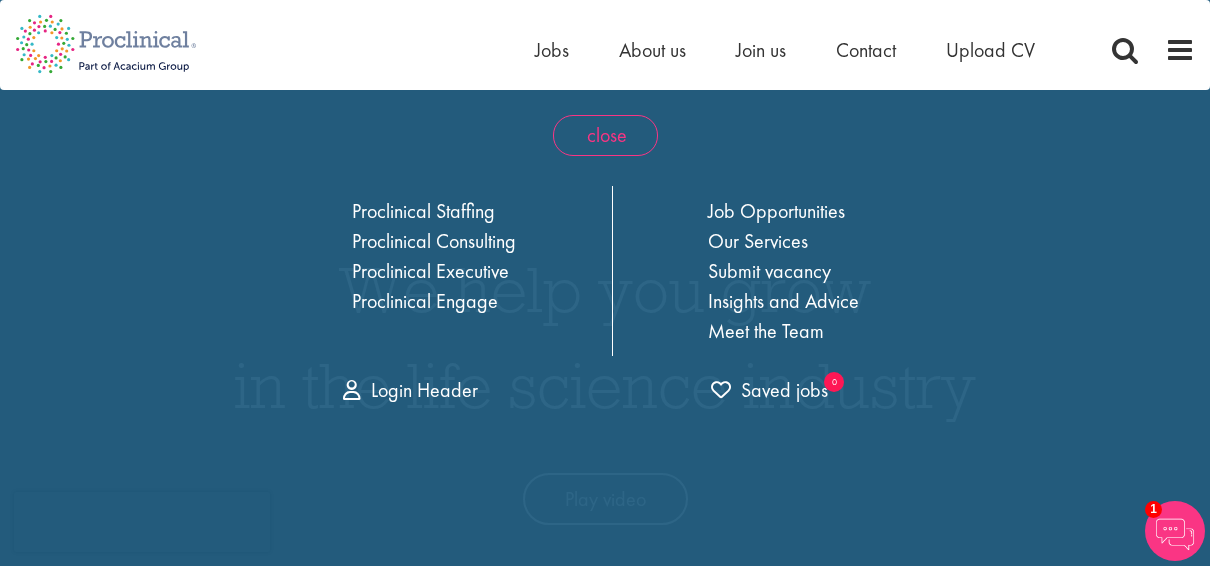 click on "close" at bounding box center [605, 135] 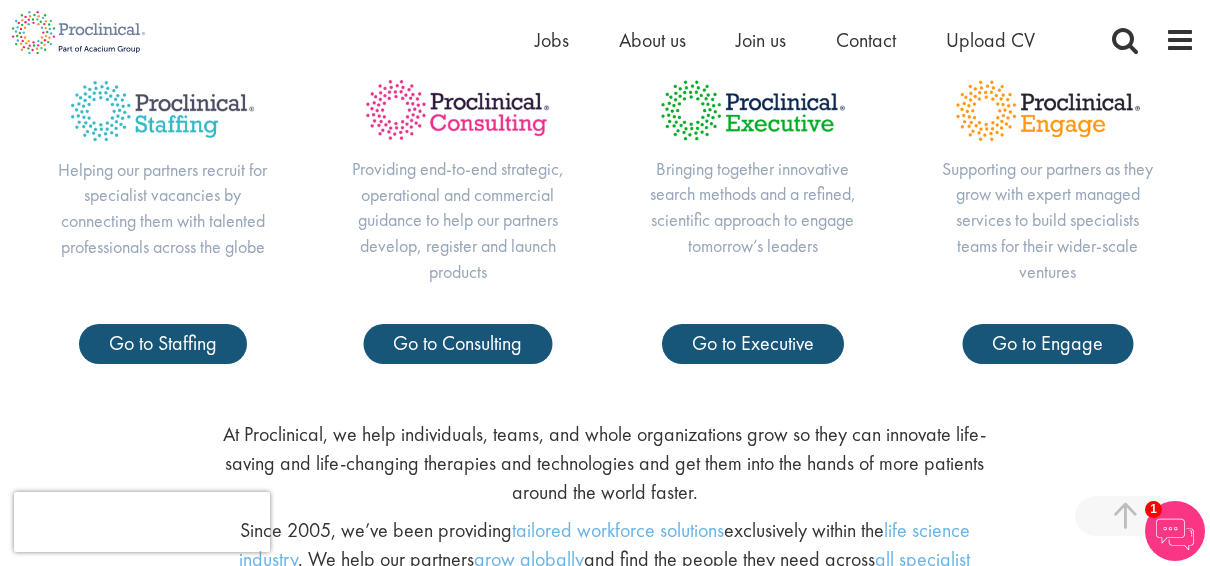 scroll, scrollTop: 689, scrollLeft: 0, axis: vertical 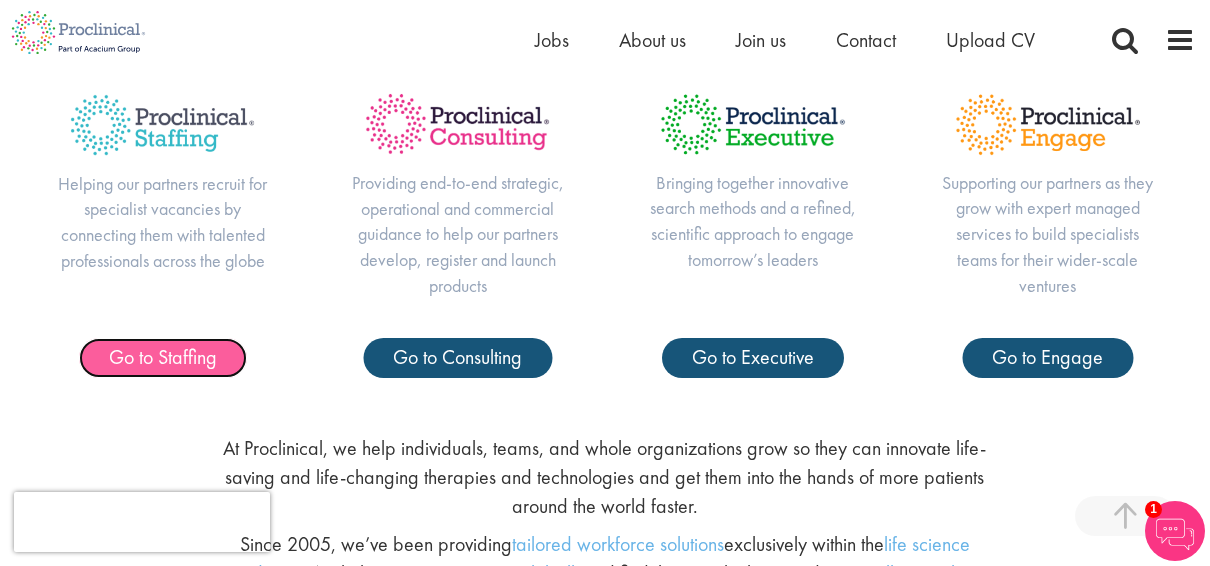 click on "Go to Staffing" at bounding box center (163, 357) 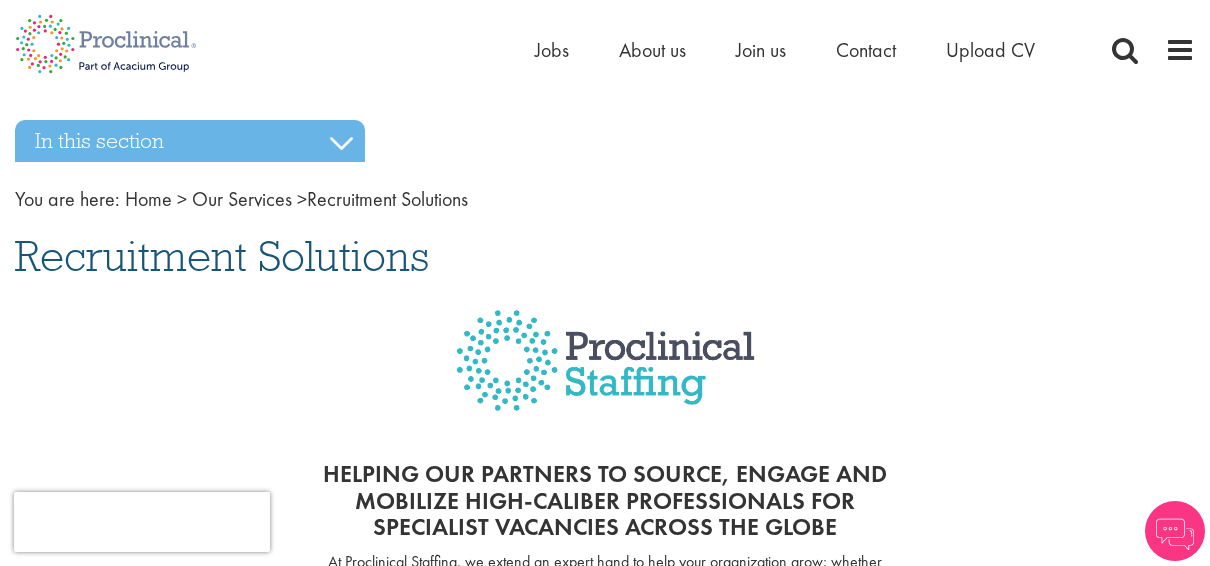scroll, scrollTop: 0, scrollLeft: 0, axis: both 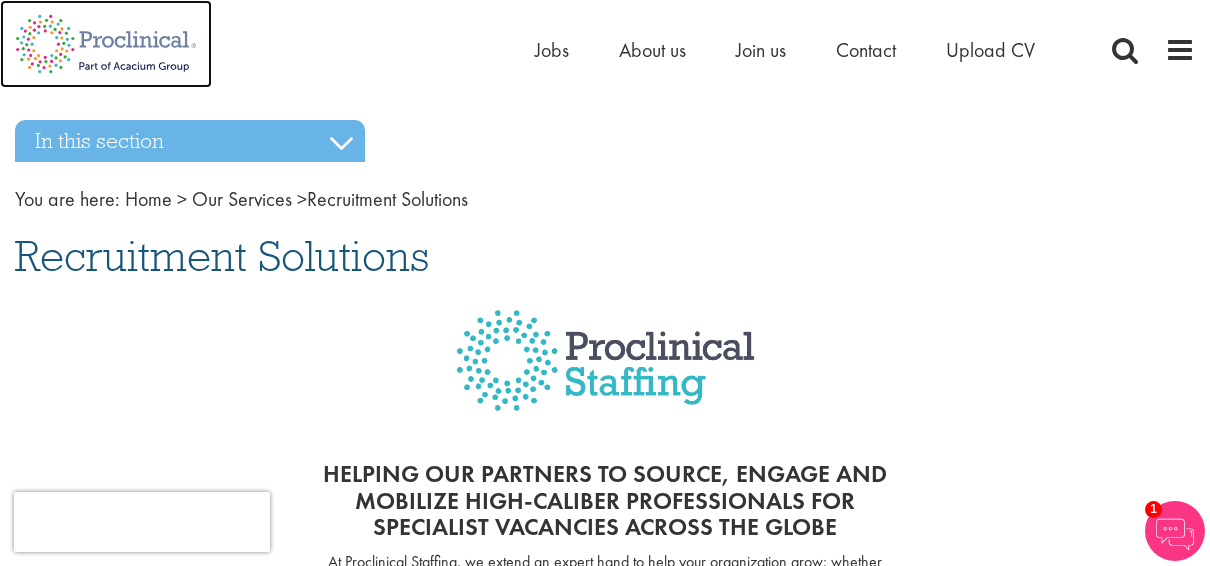 click at bounding box center [106, 44] 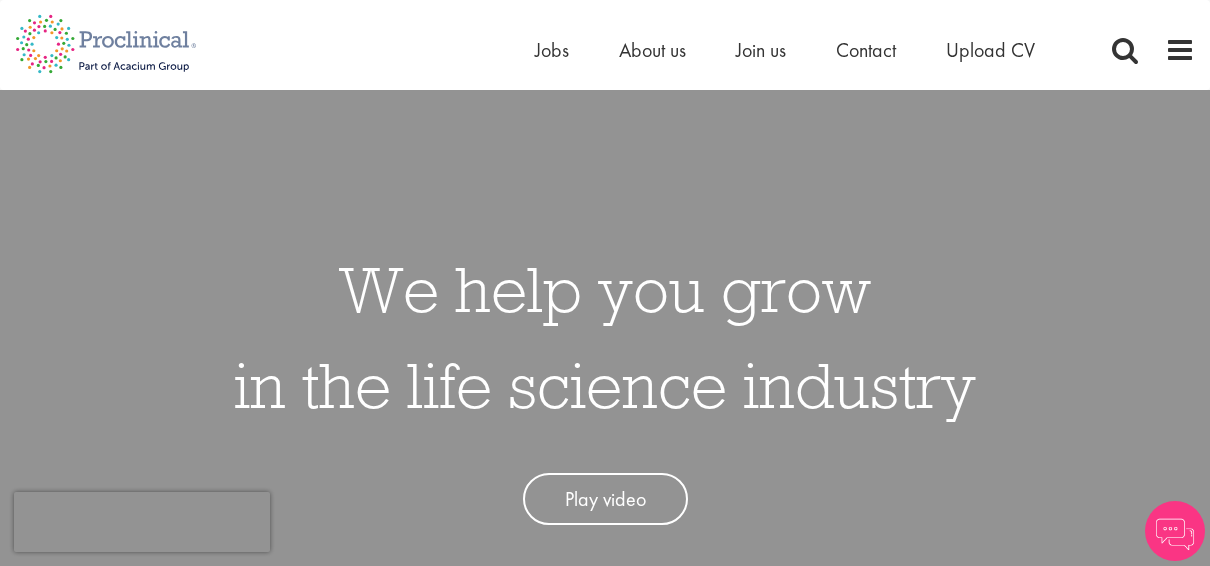 scroll, scrollTop: 0, scrollLeft: 0, axis: both 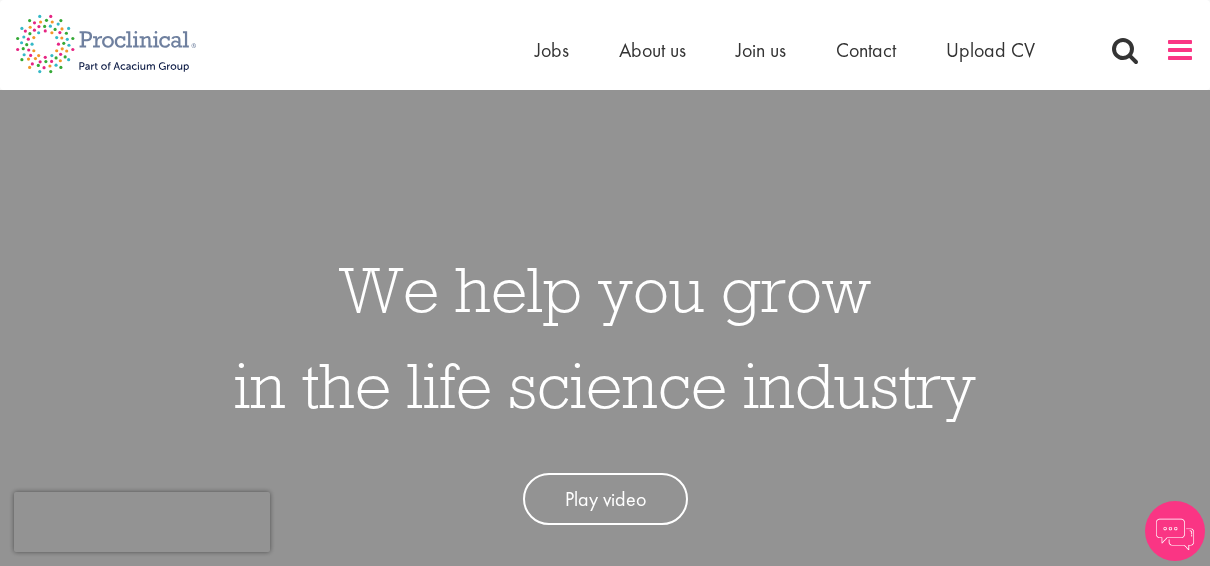 click at bounding box center (1180, 50) 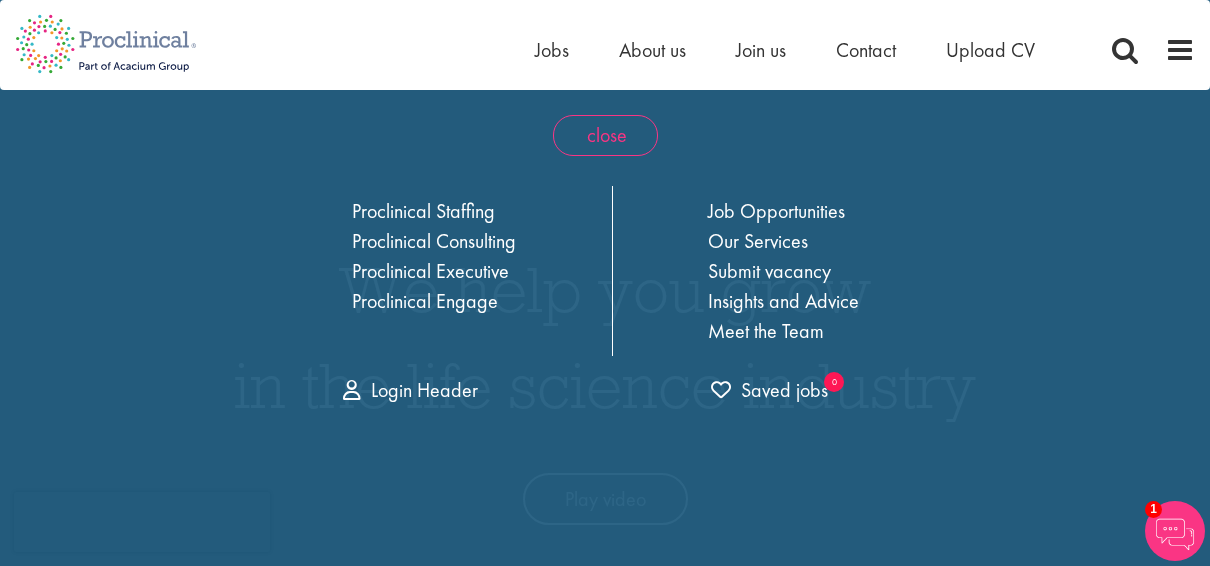 click on "close" at bounding box center (605, 135) 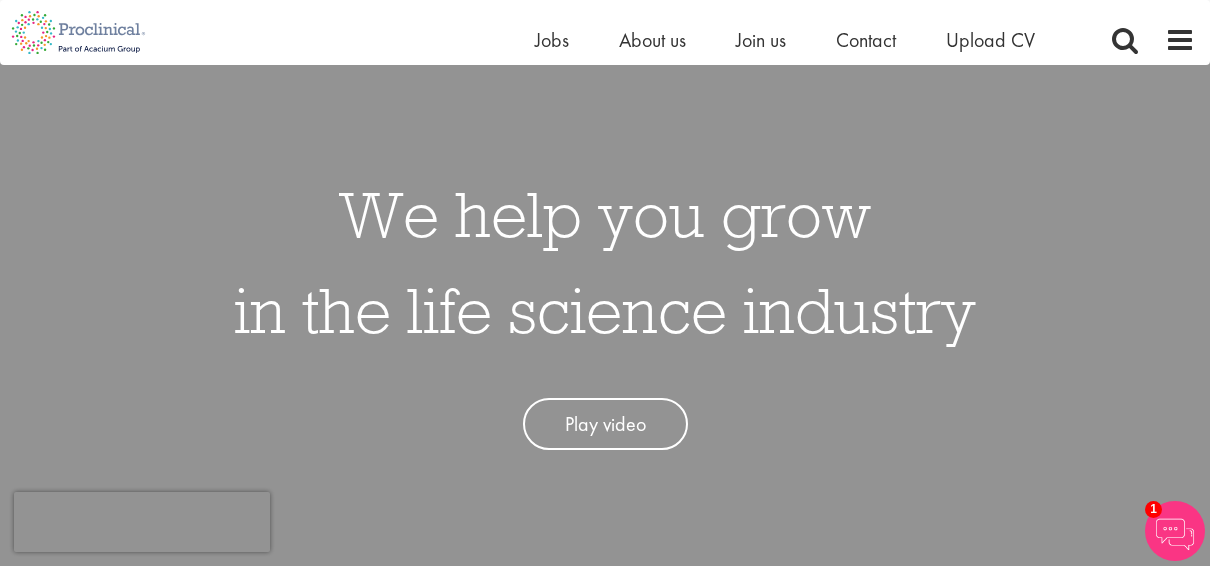scroll, scrollTop: 0, scrollLeft: 0, axis: both 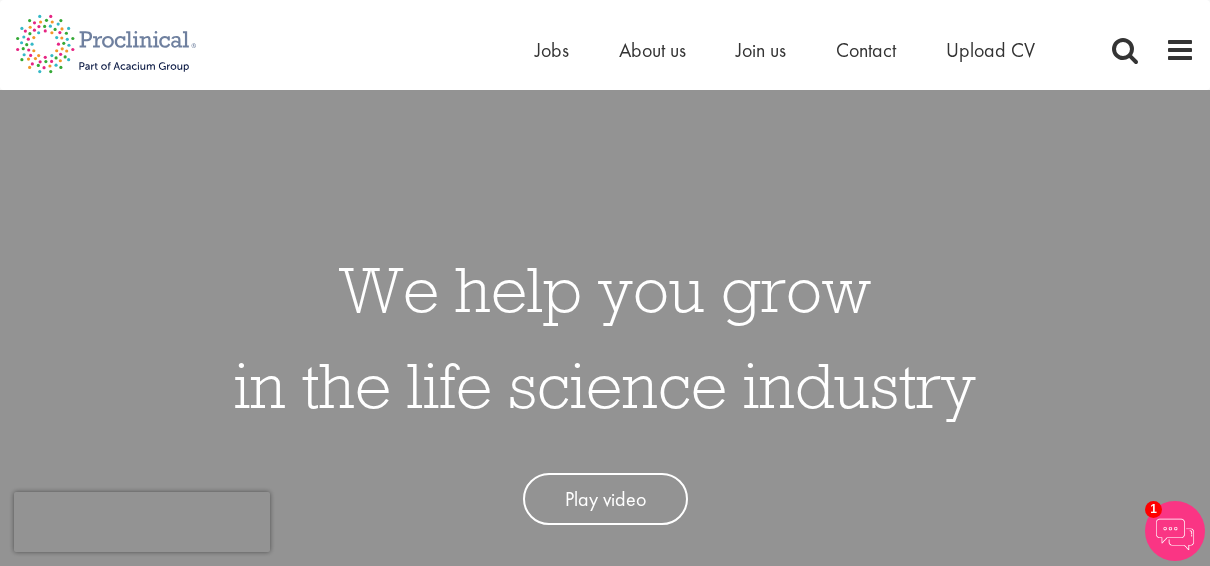 click on "We help you grow  in the life science industry" at bounding box center [605, 337] 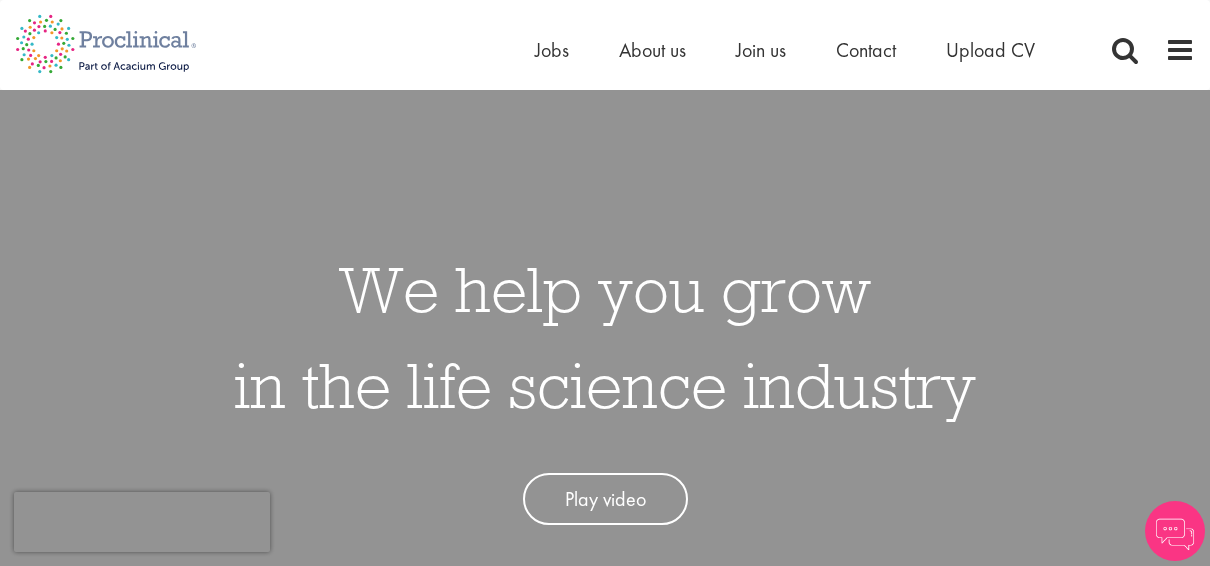 scroll, scrollTop: 0, scrollLeft: 0, axis: both 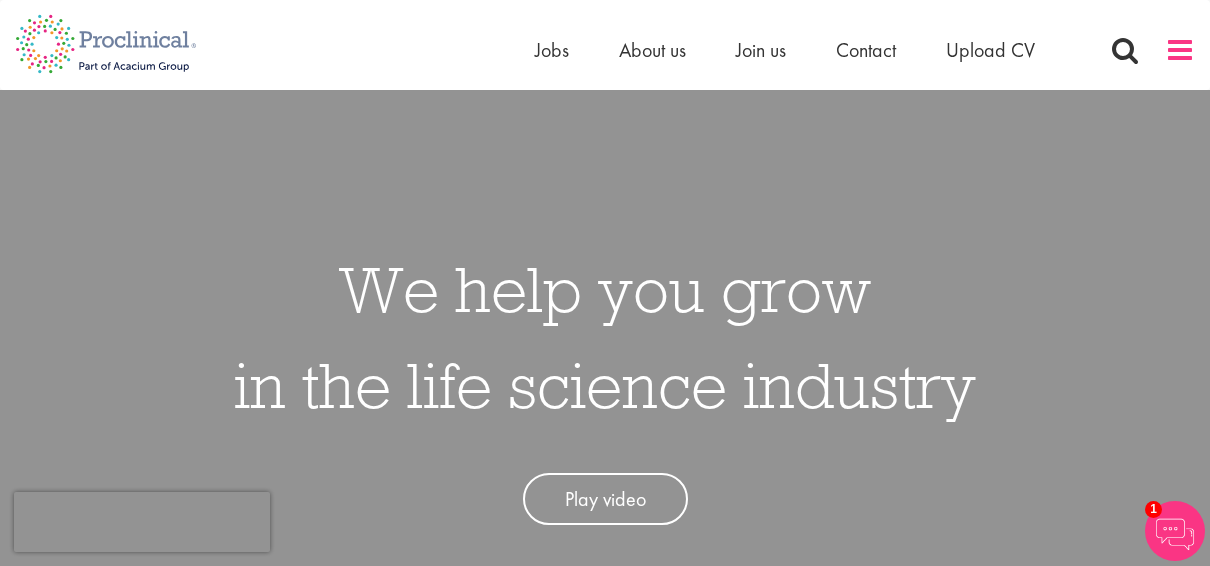 click at bounding box center (1180, 50) 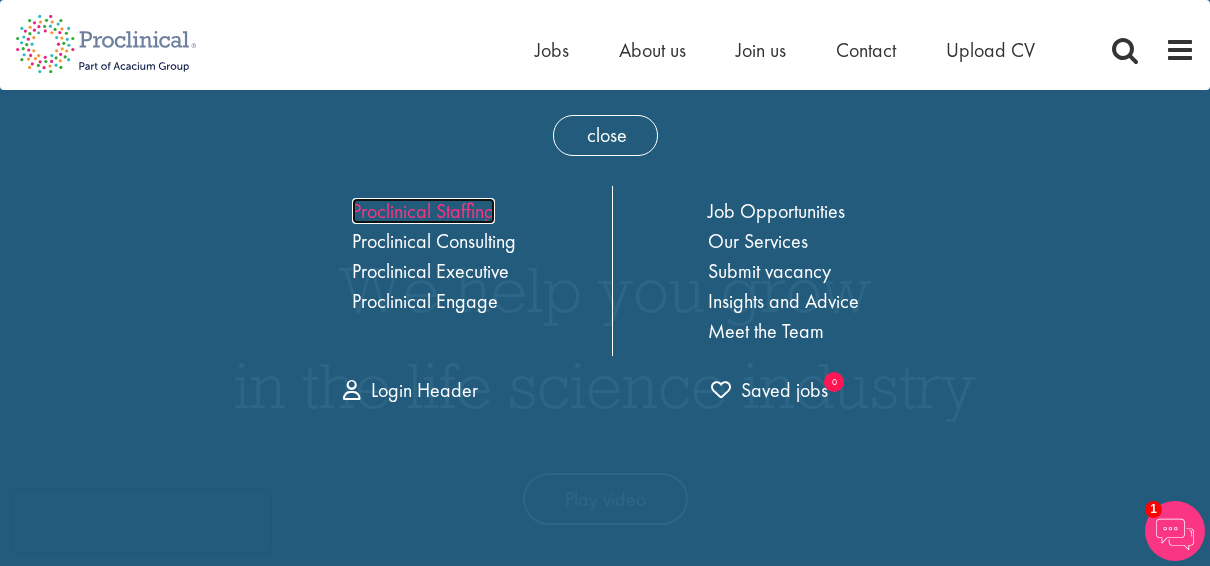 click on "Proclinical Staffing" at bounding box center (423, 211) 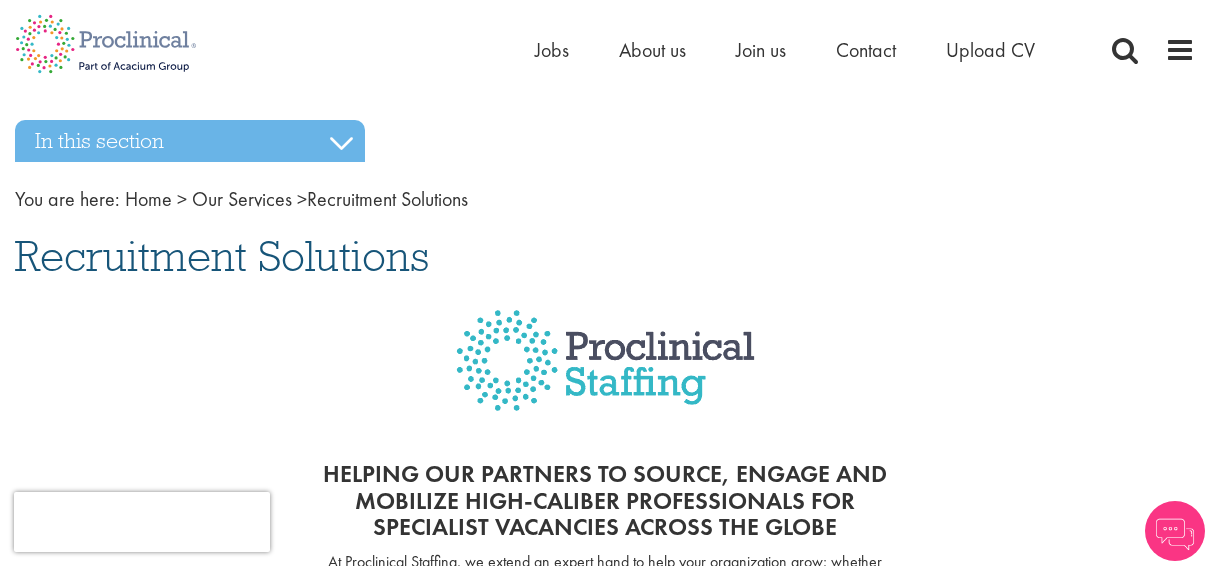 scroll, scrollTop: 0, scrollLeft: 0, axis: both 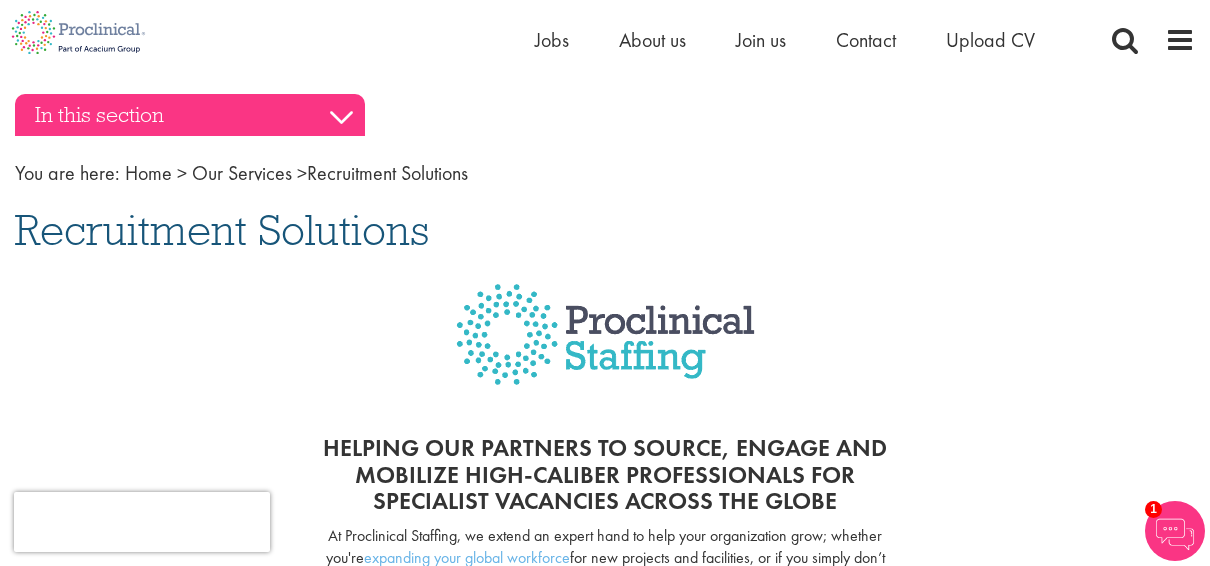 click on "In this section" at bounding box center (190, 115) 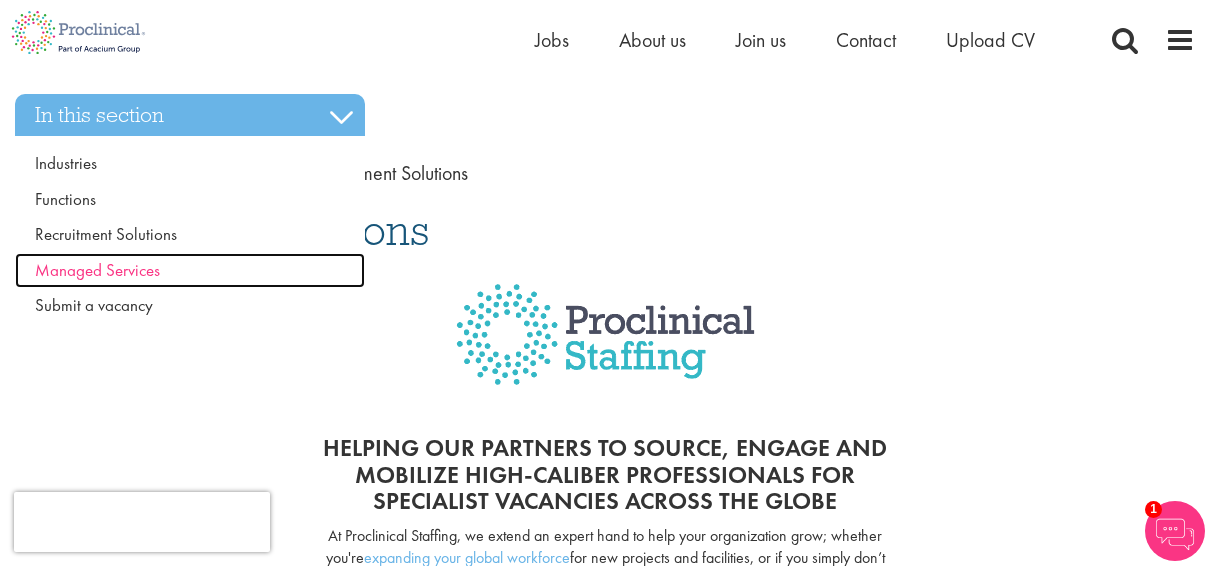click on "Managed Services" at bounding box center [97, 270] 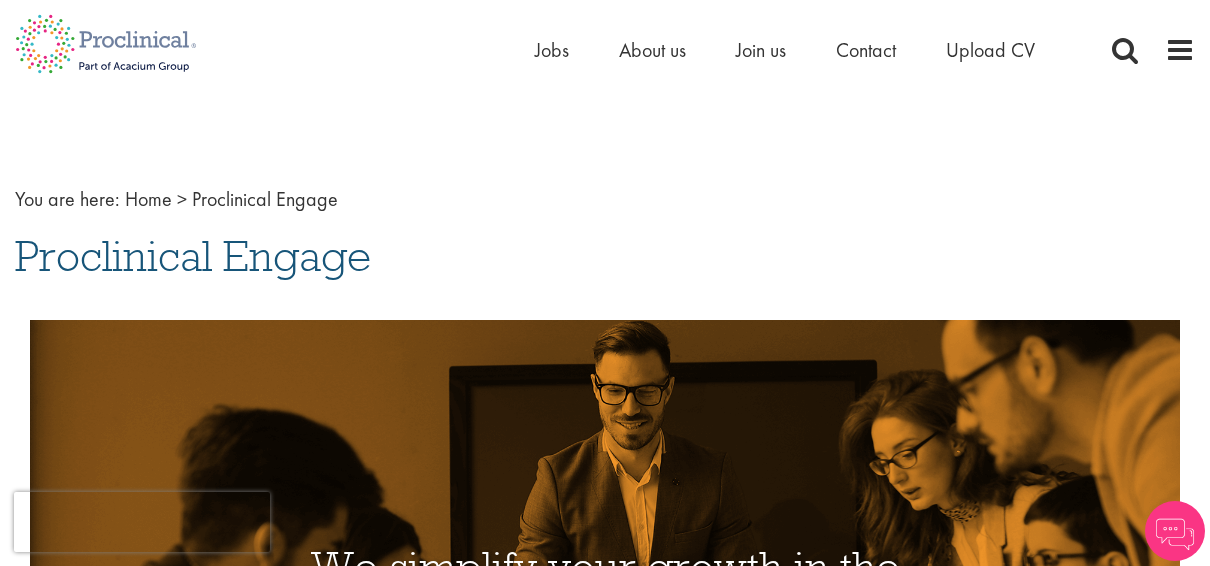 scroll, scrollTop: 0, scrollLeft: 0, axis: both 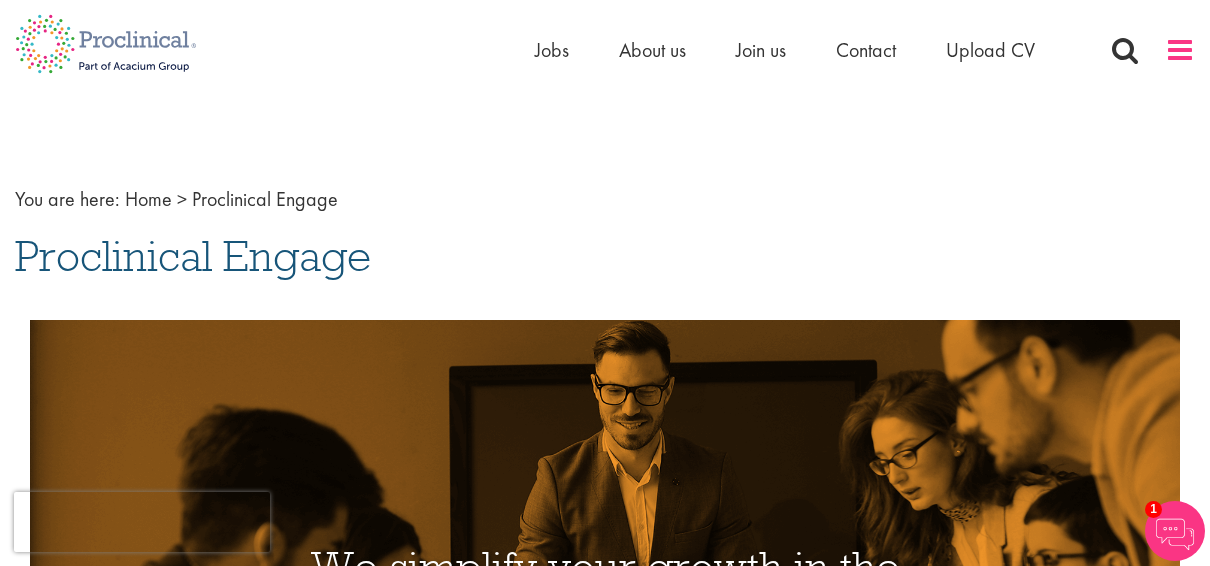 click at bounding box center (1180, 50) 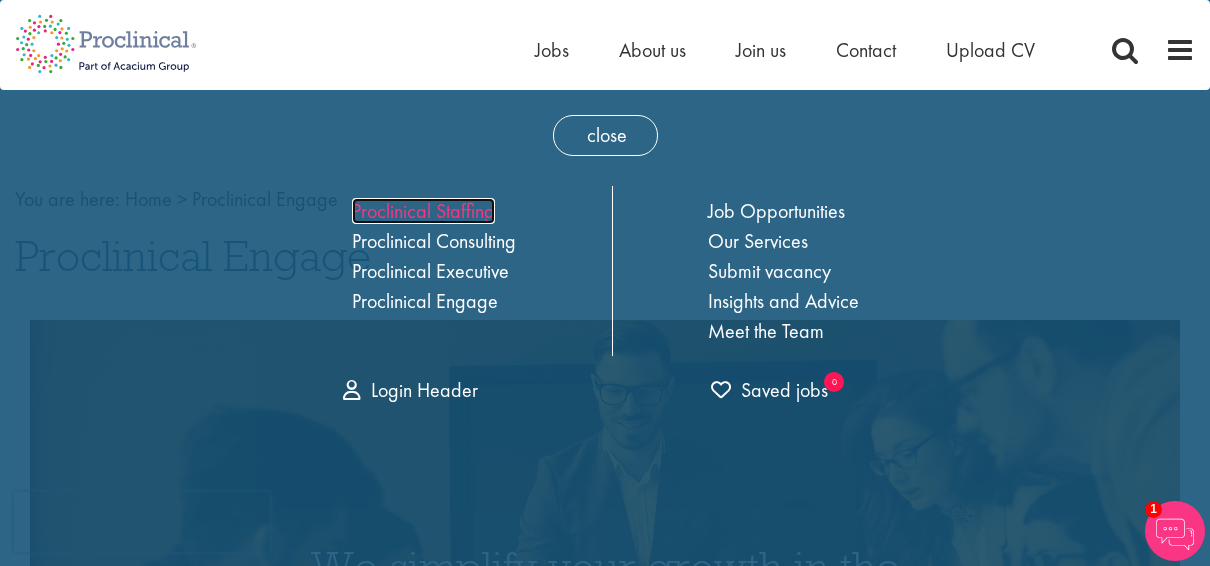 click on "Proclinical Staffing" at bounding box center (423, 211) 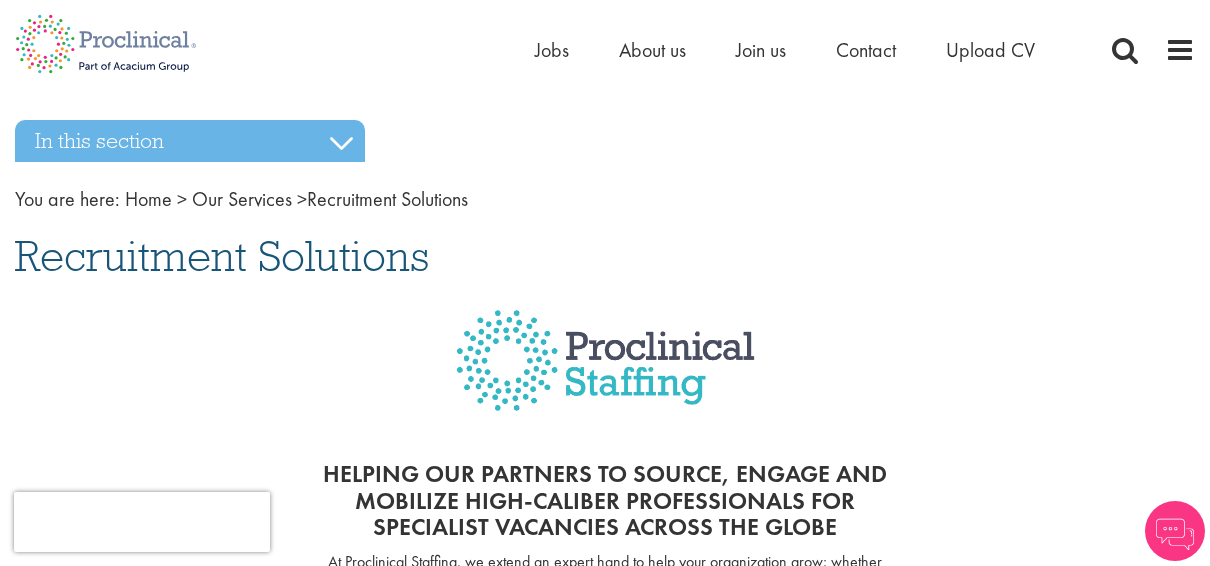 scroll, scrollTop: 0, scrollLeft: 0, axis: both 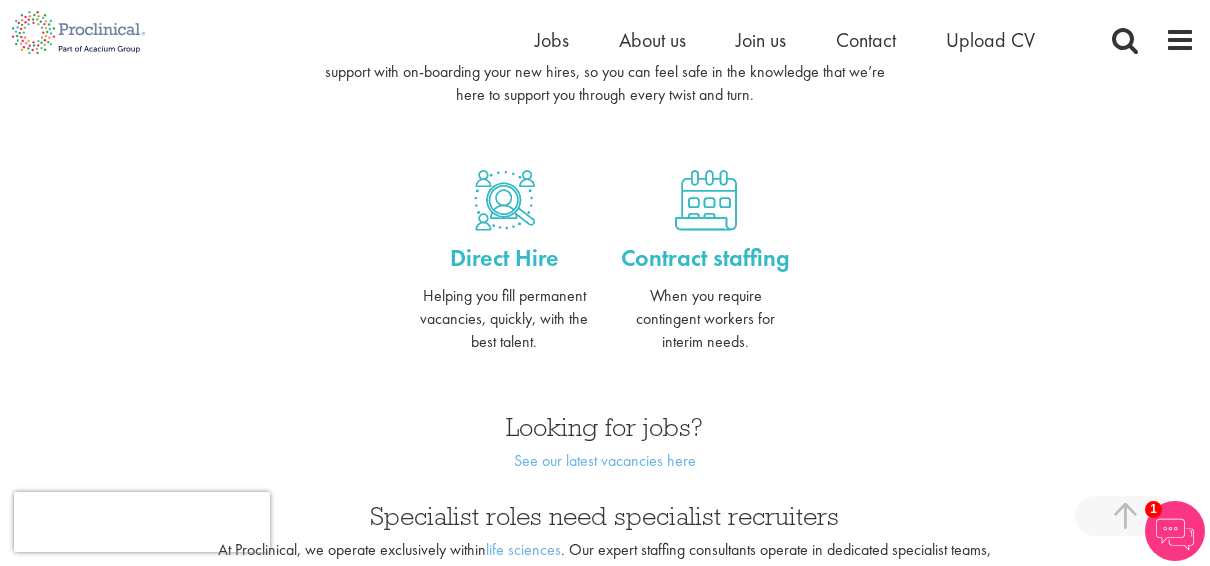 click on "Contract staffing
When you require contingent workers for interim needs." at bounding box center [706, 272] 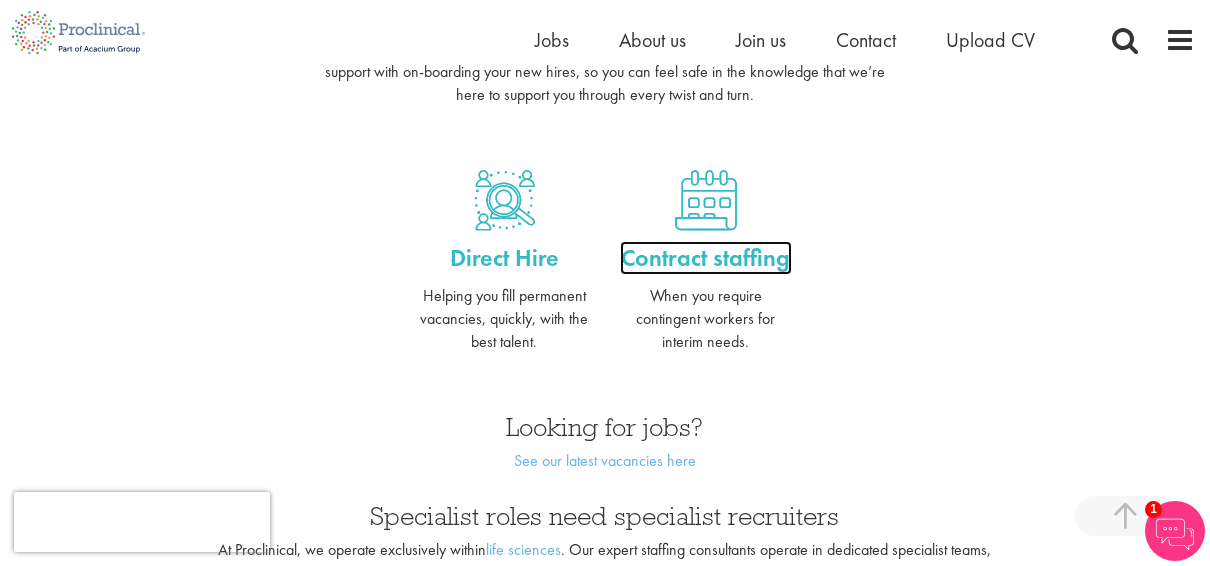 click on "Contract staffing" at bounding box center [706, 258] 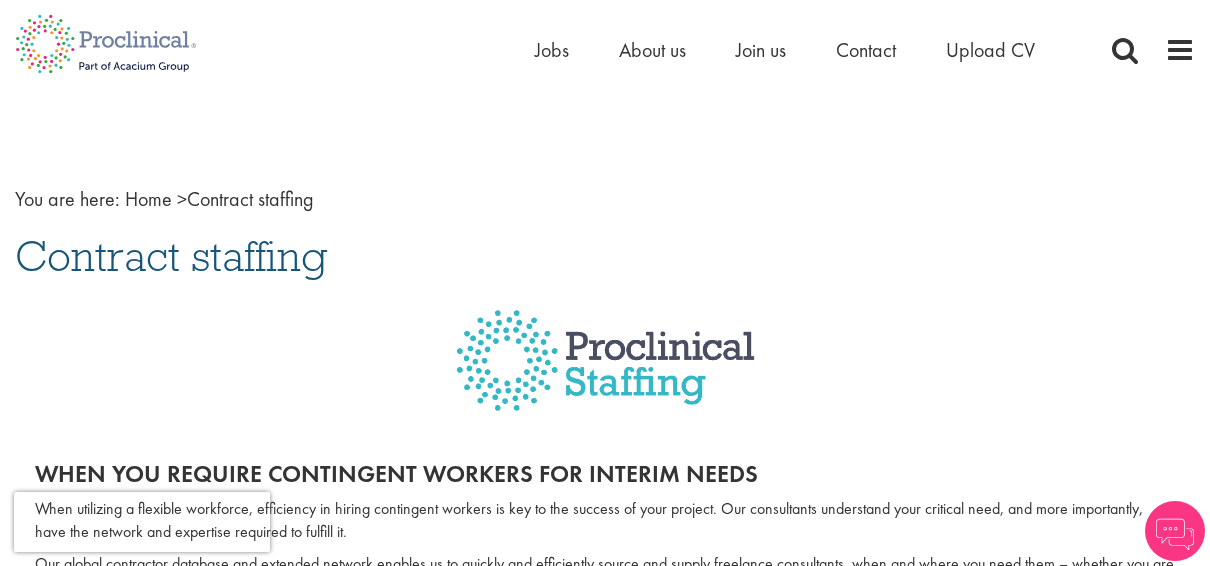 scroll, scrollTop: 0, scrollLeft: 0, axis: both 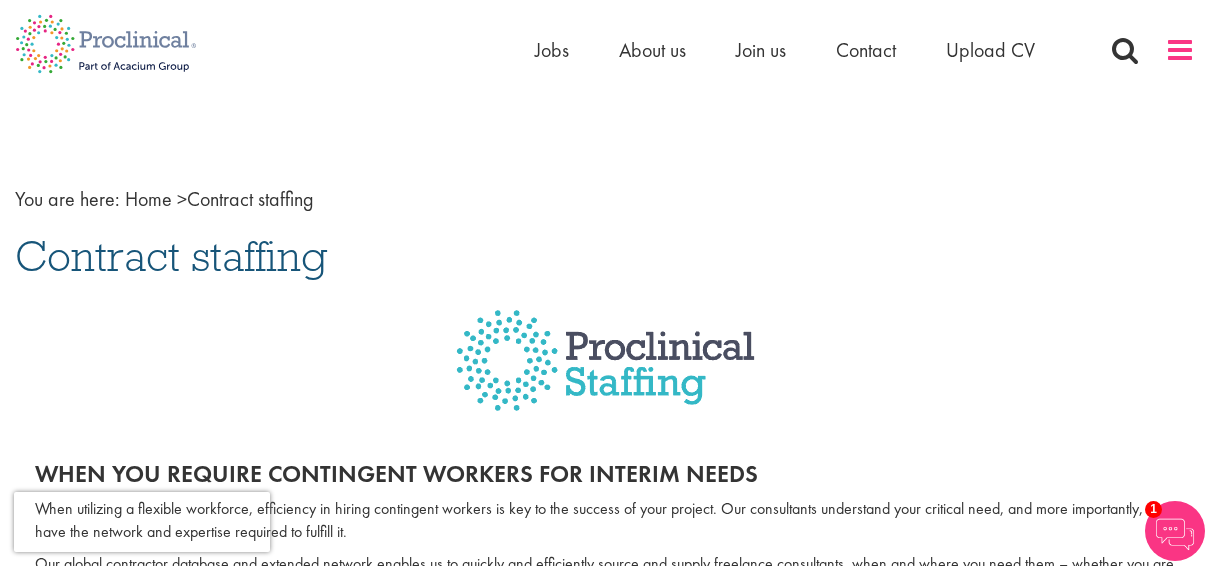 click at bounding box center (1180, 50) 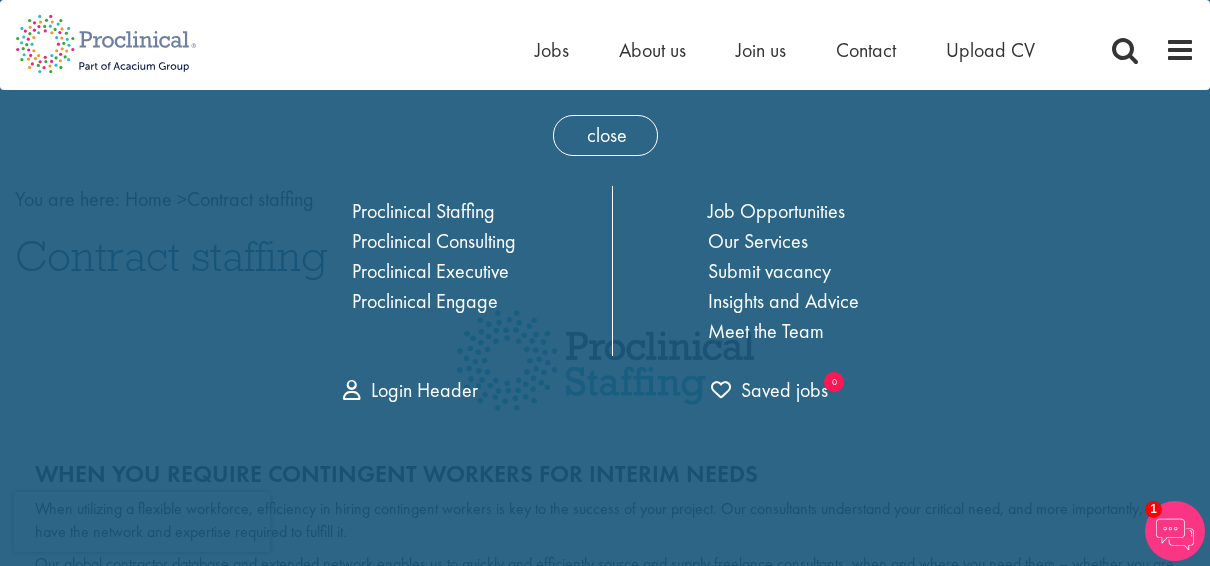 click on "Proclinical Staffing" at bounding box center [434, 211] 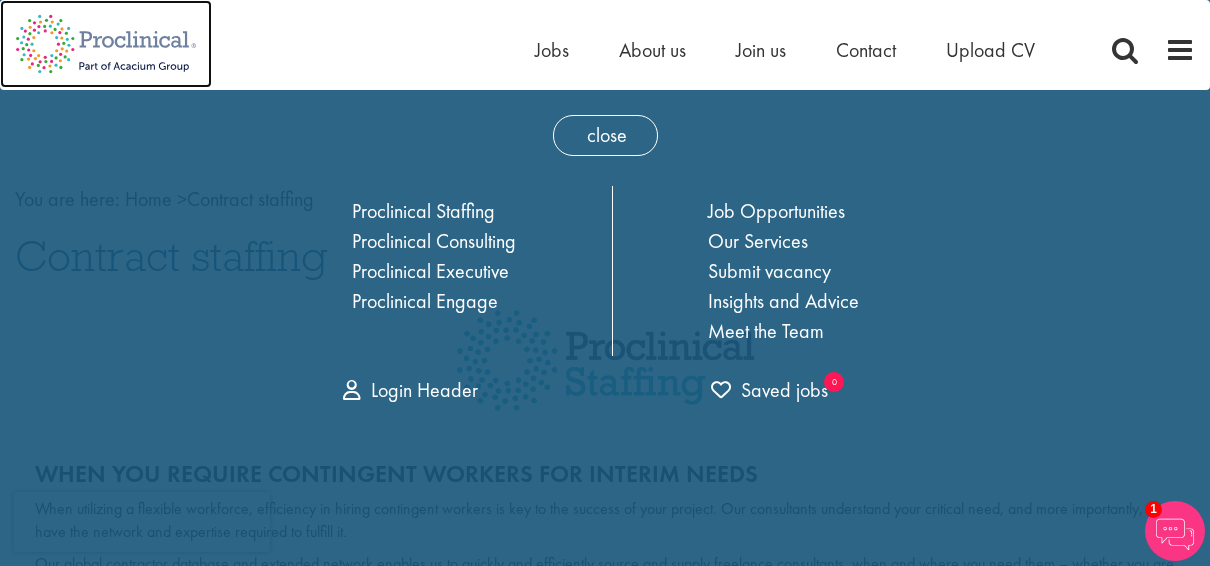 click at bounding box center [106, 44] 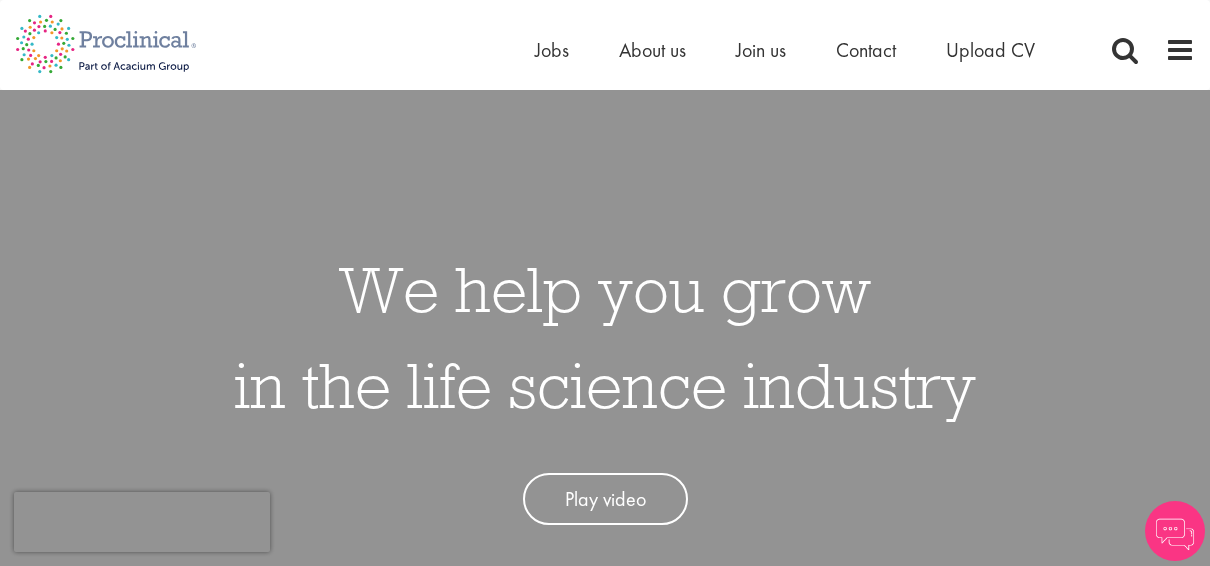 scroll, scrollTop: 0, scrollLeft: 0, axis: both 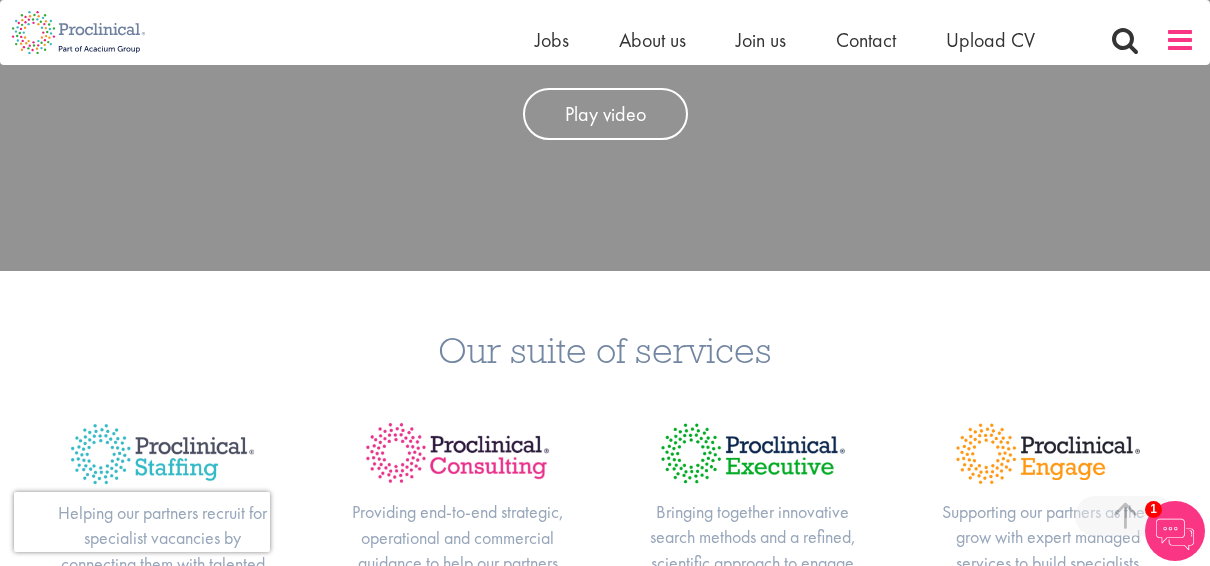 click at bounding box center (1180, 40) 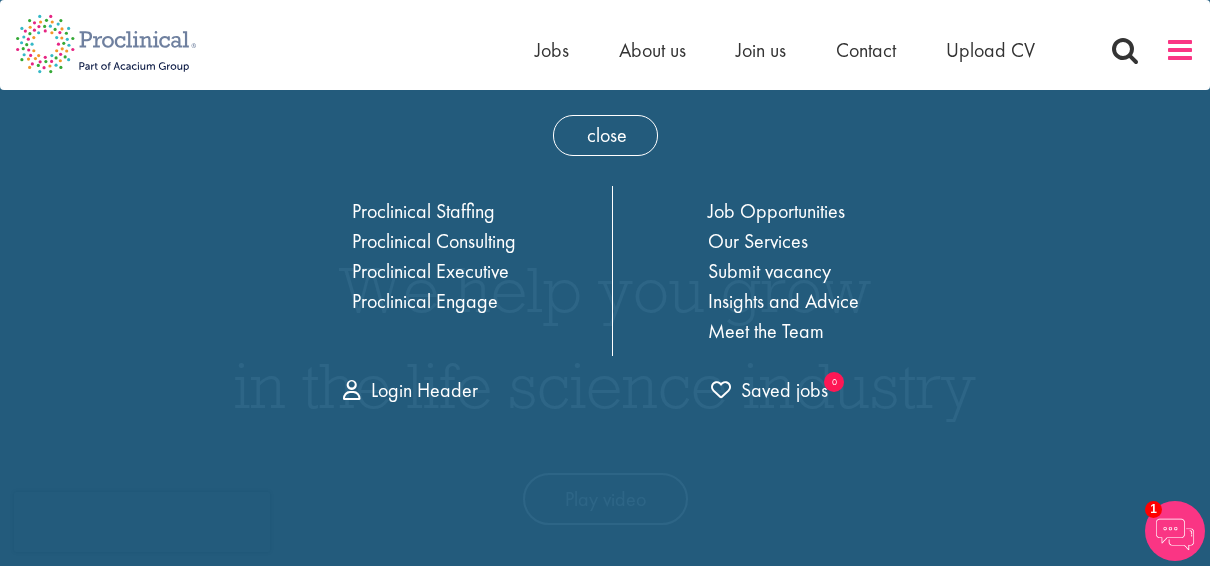 scroll, scrollTop: 0, scrollLeft: 0, axis: both 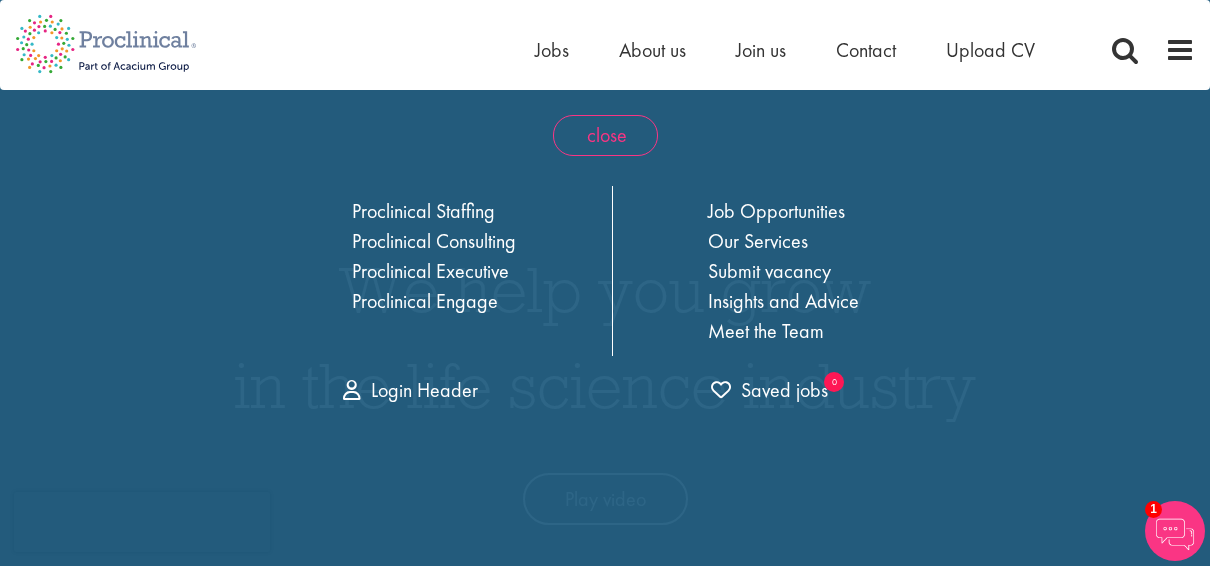 click on "close" at bounding box center (605, 135) 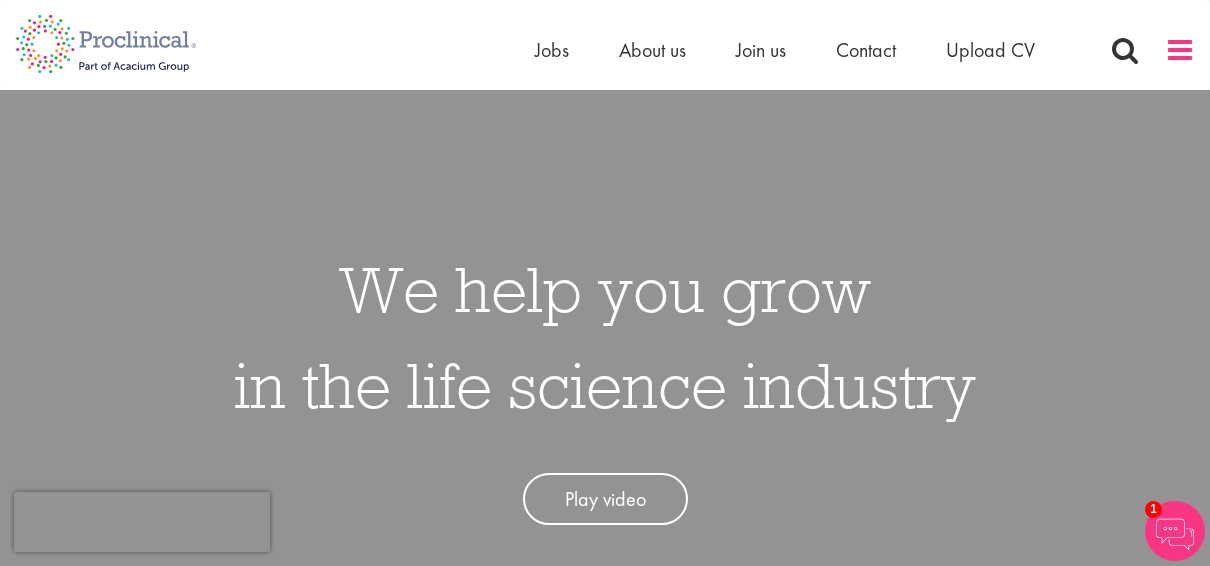 click at bounding box center [1180, 50] 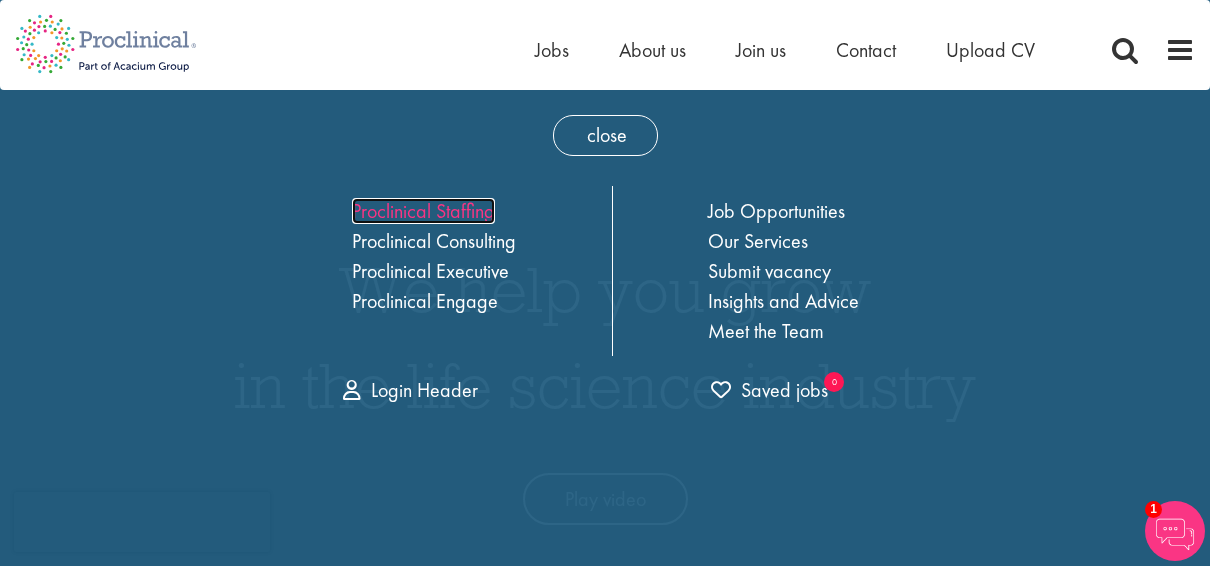 click on "Proclinical Staffing" at bounding box center (423, 211) 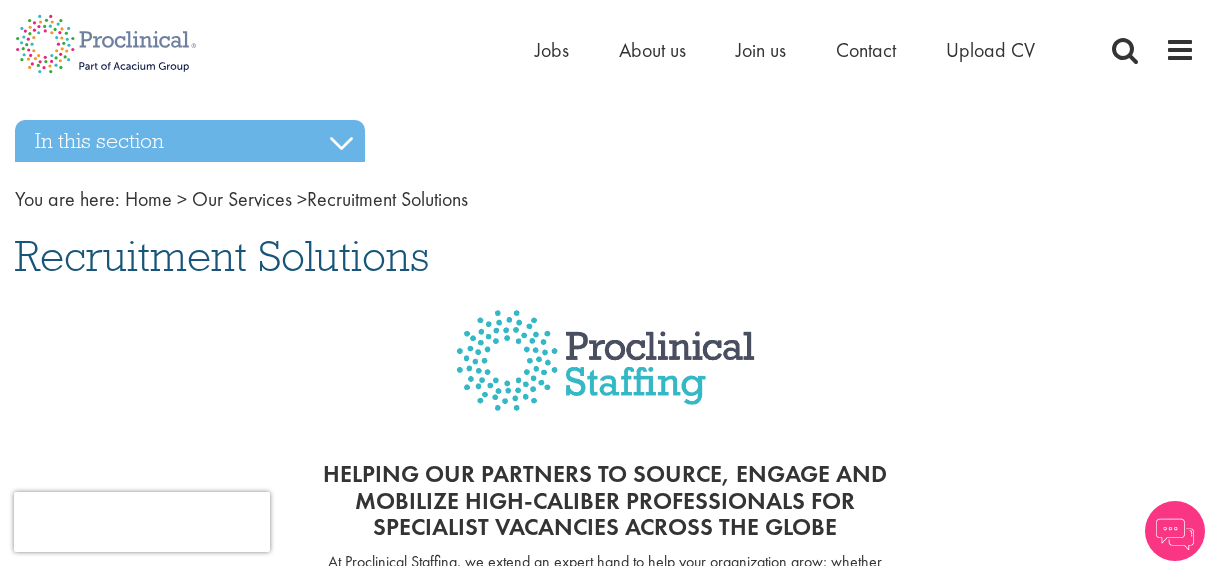 scroll, scrollTop: 0, scrollLeft: 0, axis: both 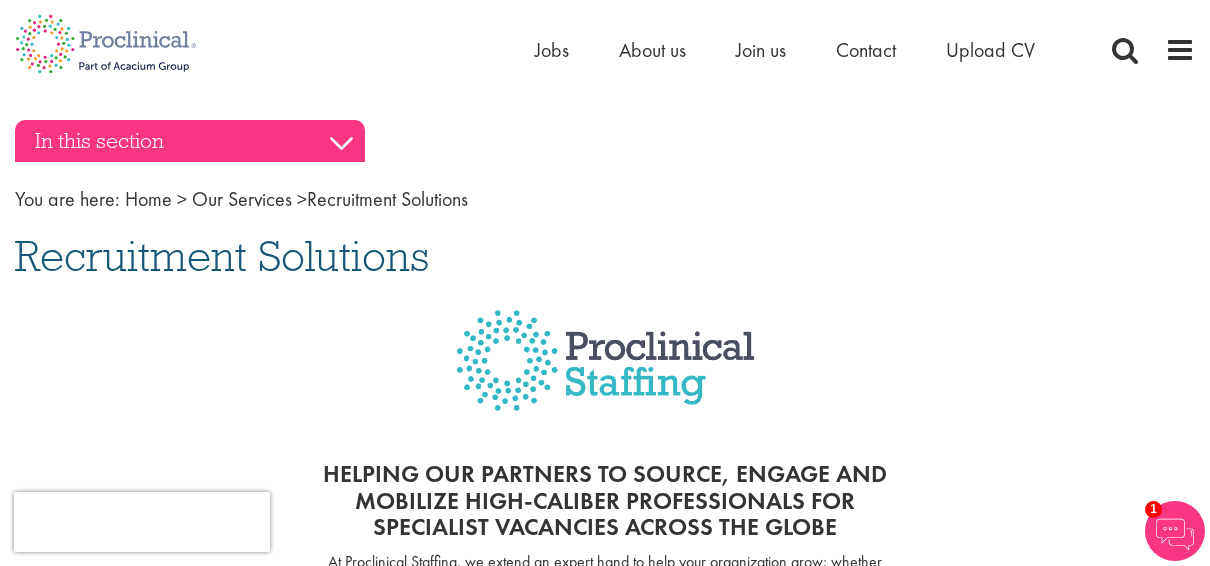 click on "In this section" at bounding box center [190, 141] 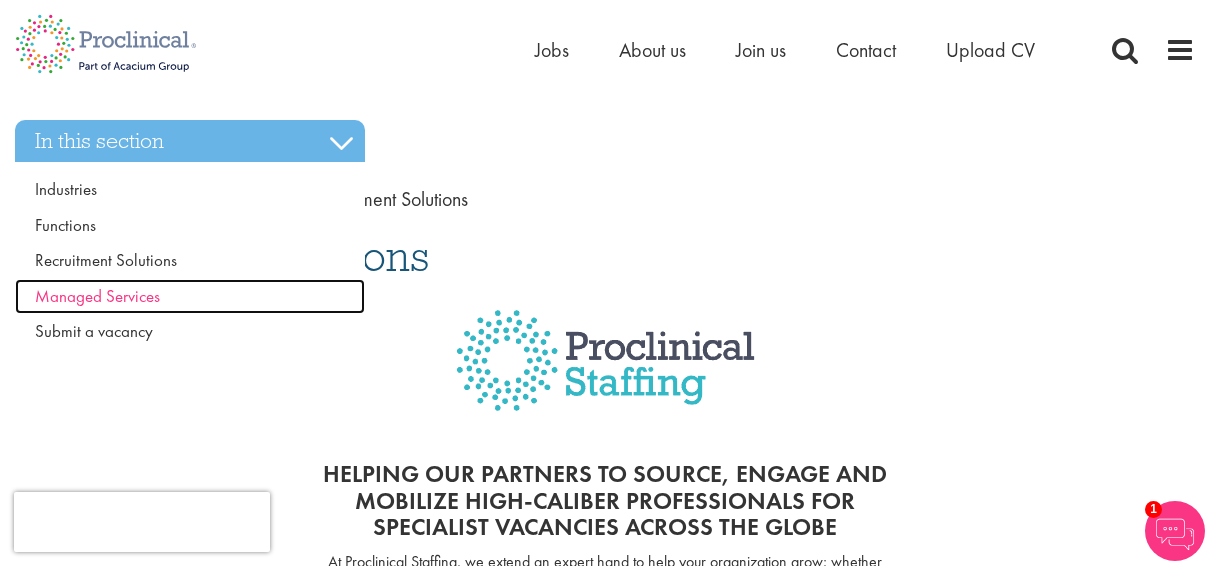 click on "Managed Services" at bounding box center (97, 296) 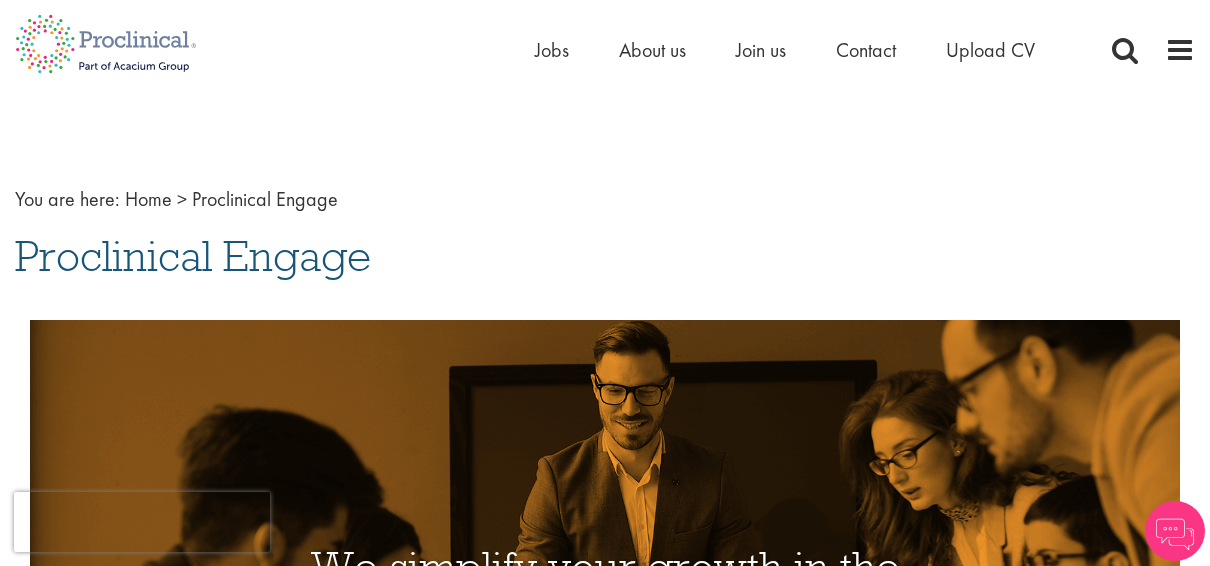 scroll, scrollTop: 0, scrollLeft: 0, axis: both 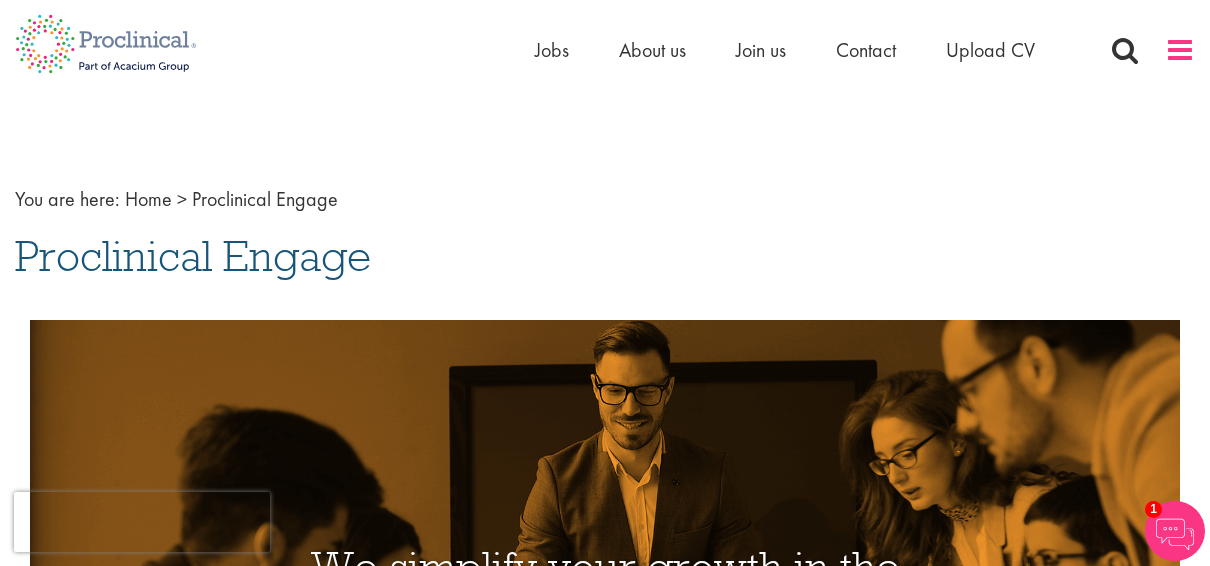 click at bounding box center (1180, 50) 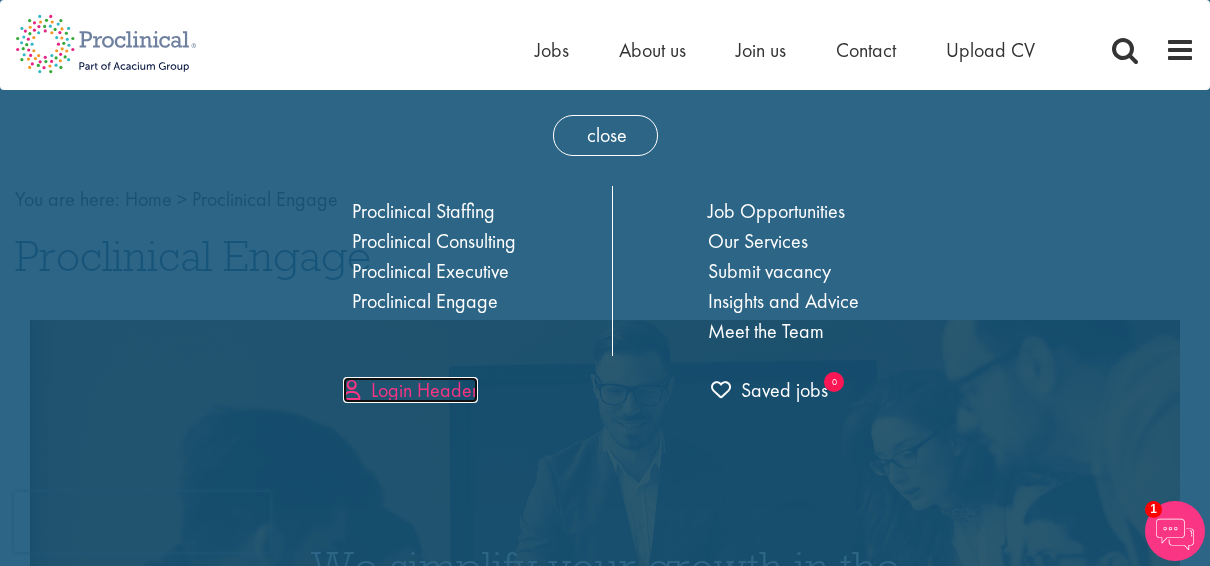 click on "Login Header" at bounding box center (410, 390) 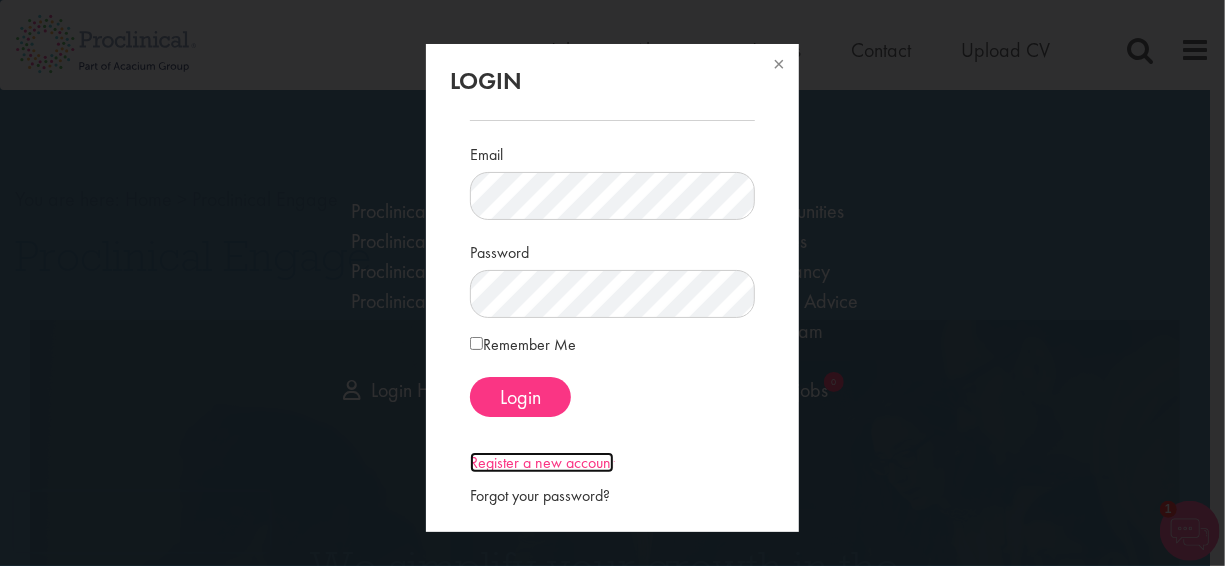 click on "Register a new account" at bounding box center [542, 462] 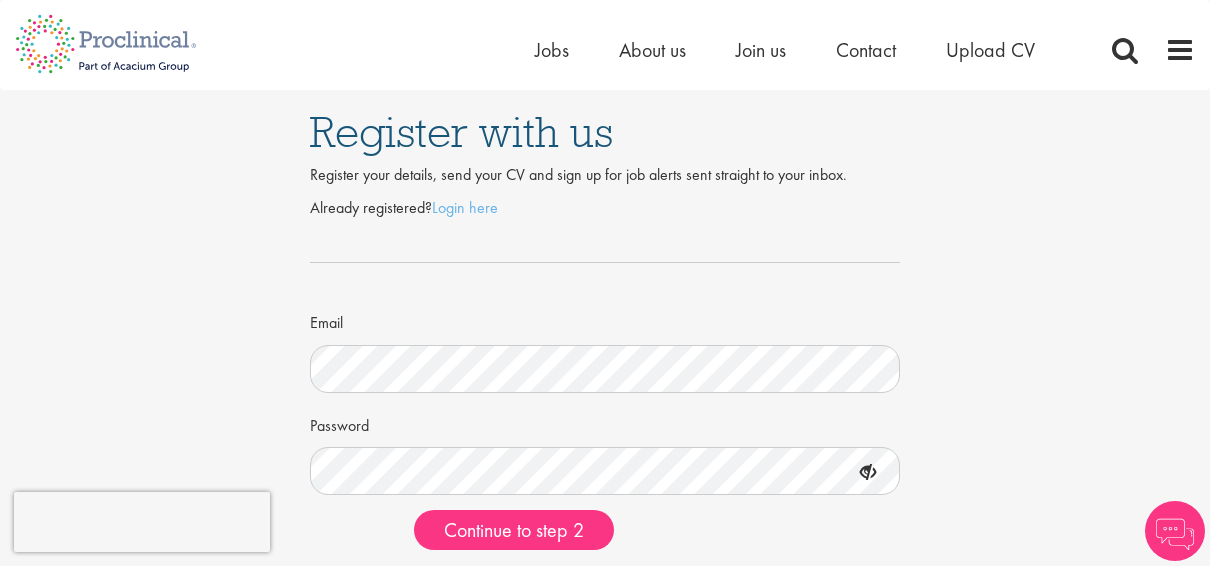 scroll, scrollTop: 0, scrollLeft: 0, axis: both 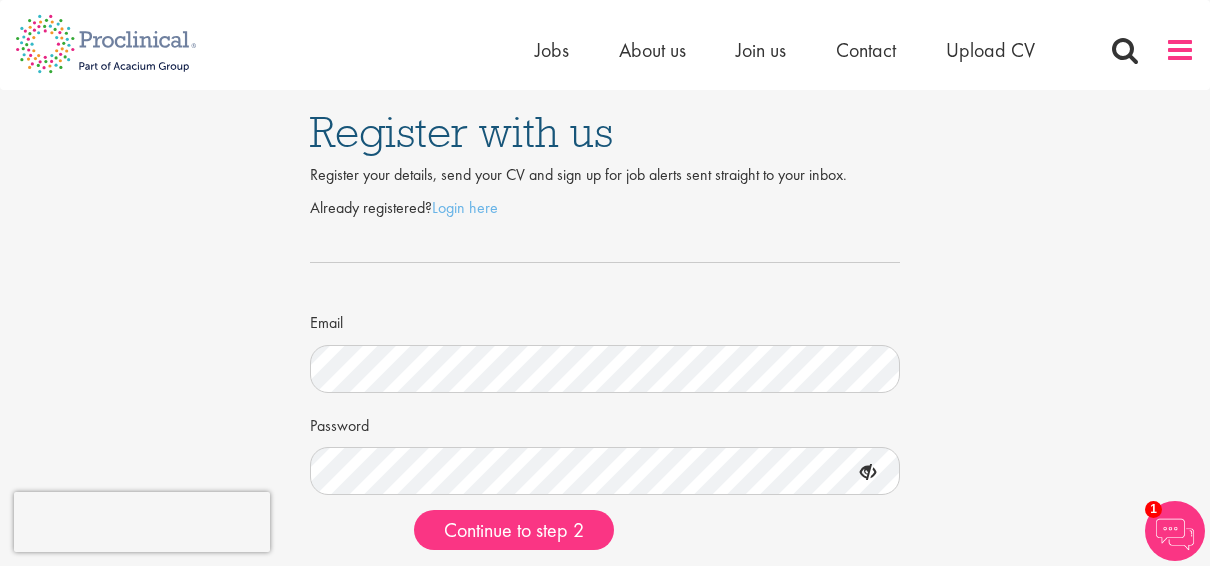 click at bounding box center (1180, 50) 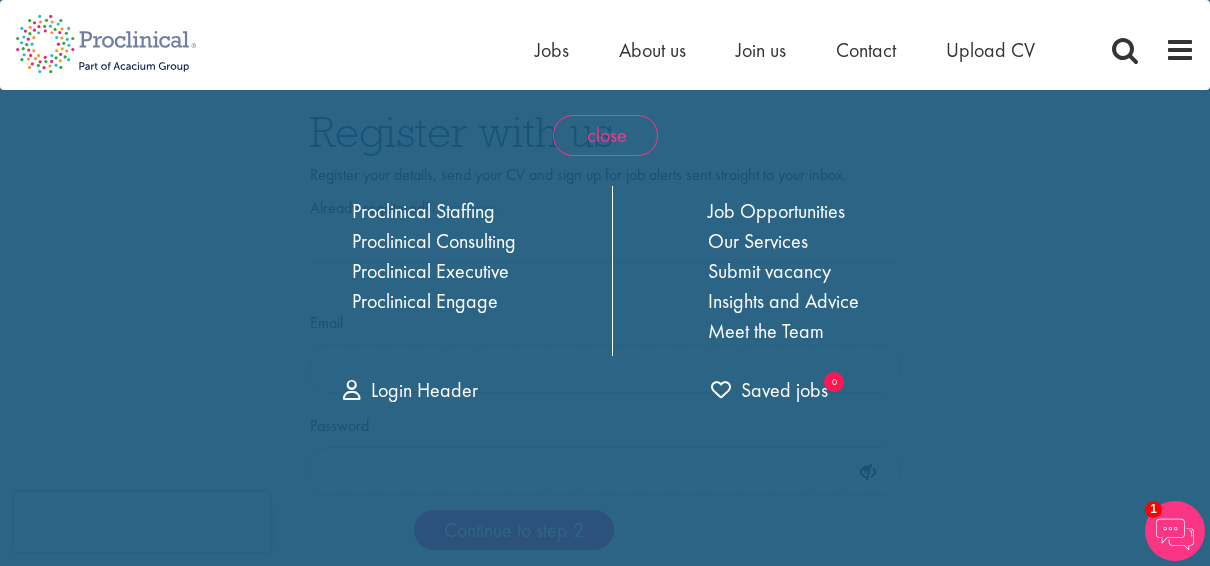 click on "close" at bounding box center (605, 135) 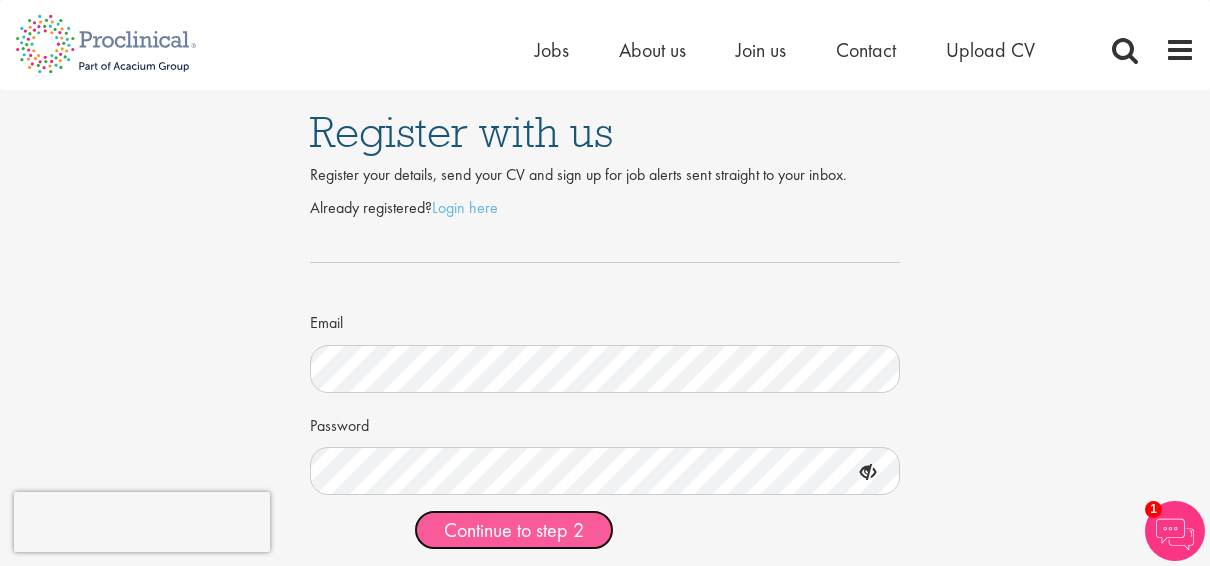 click on "Continue to step 2" at bounding box center [514, 530] 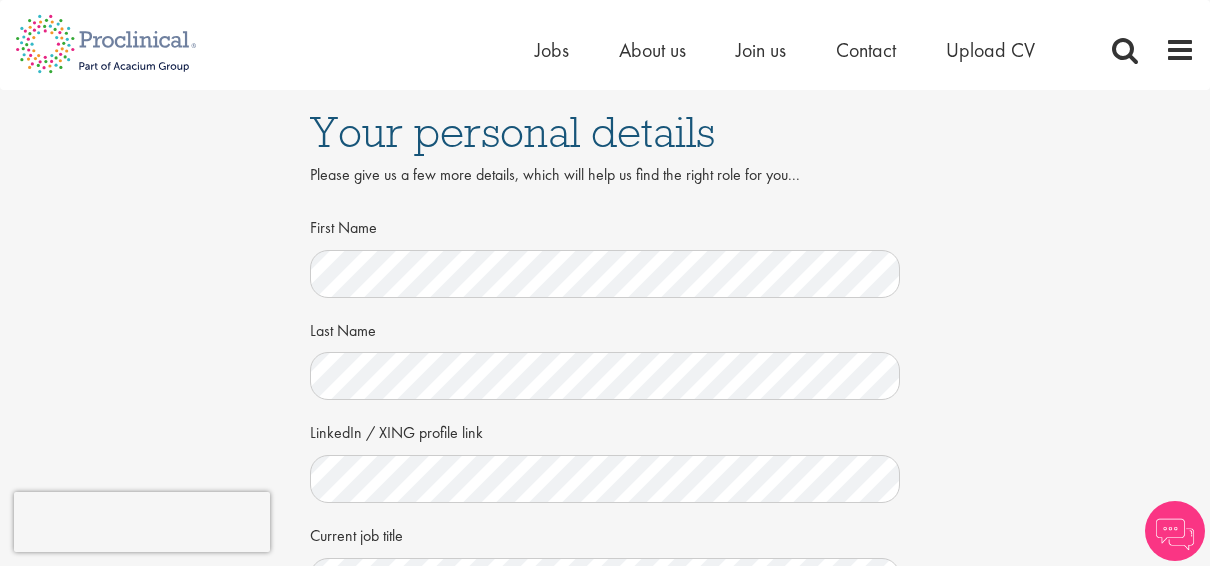 scroll, scrollTop: 0, scrollLeft: 0, axis: both 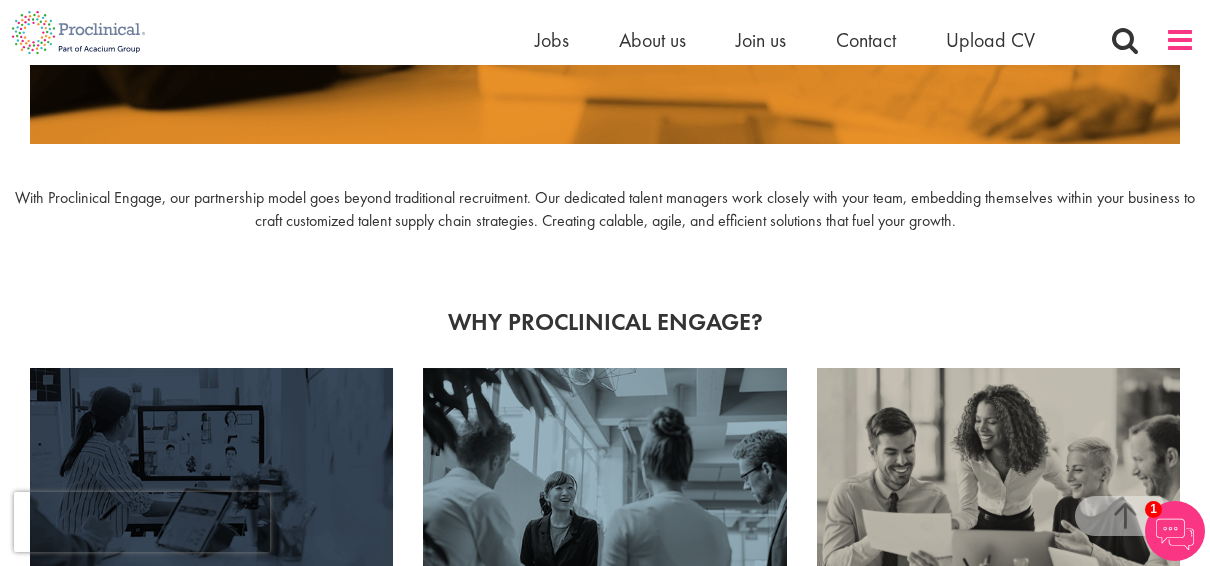 click 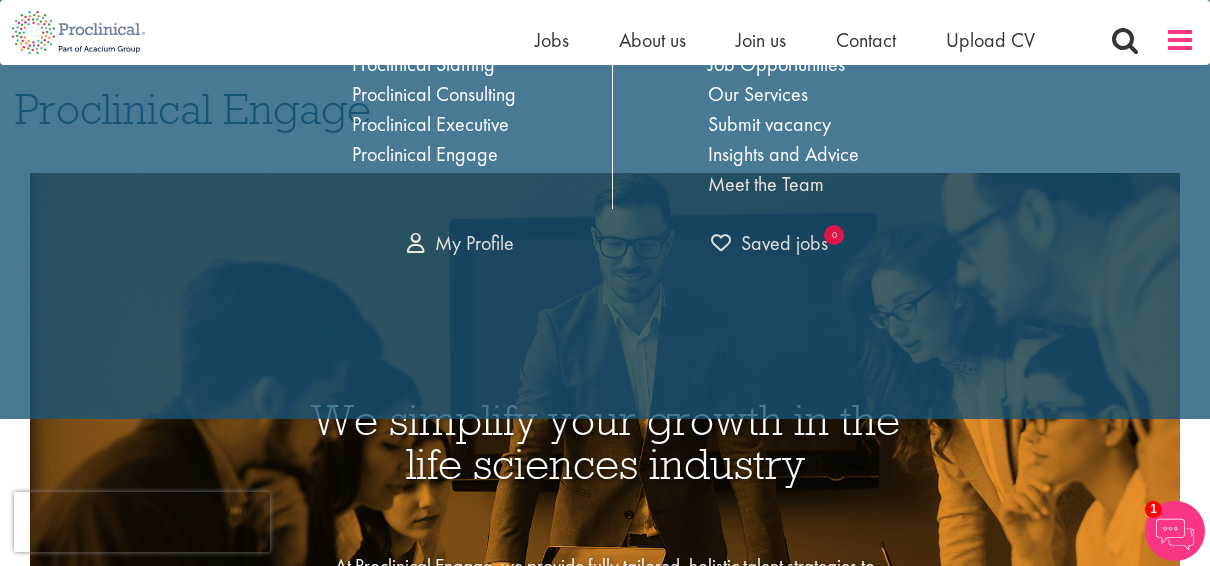 scroll, scrollTop: 0, scrollLeft: 0, axis: both 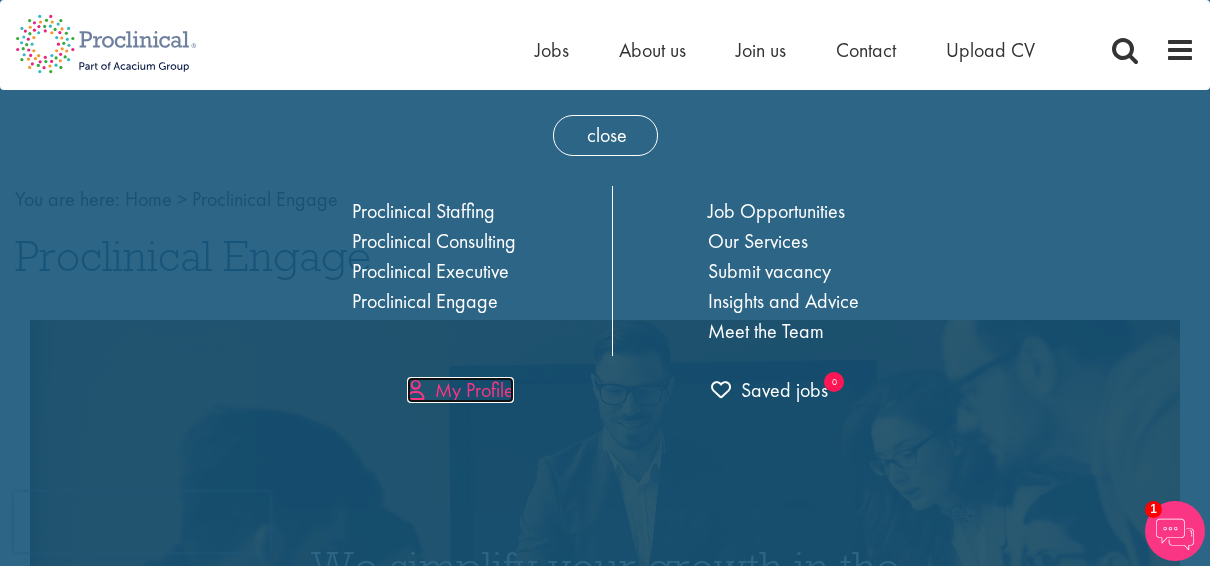 click on "My Profile" 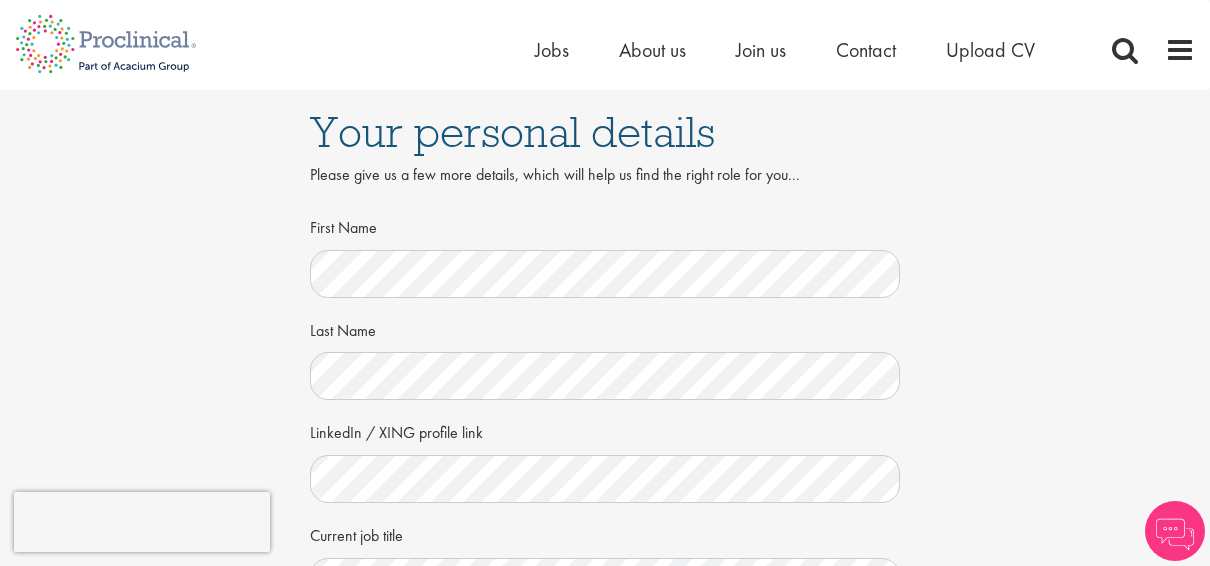 scroll, scrollTop: 0, scrollLeft: 0, axis: both 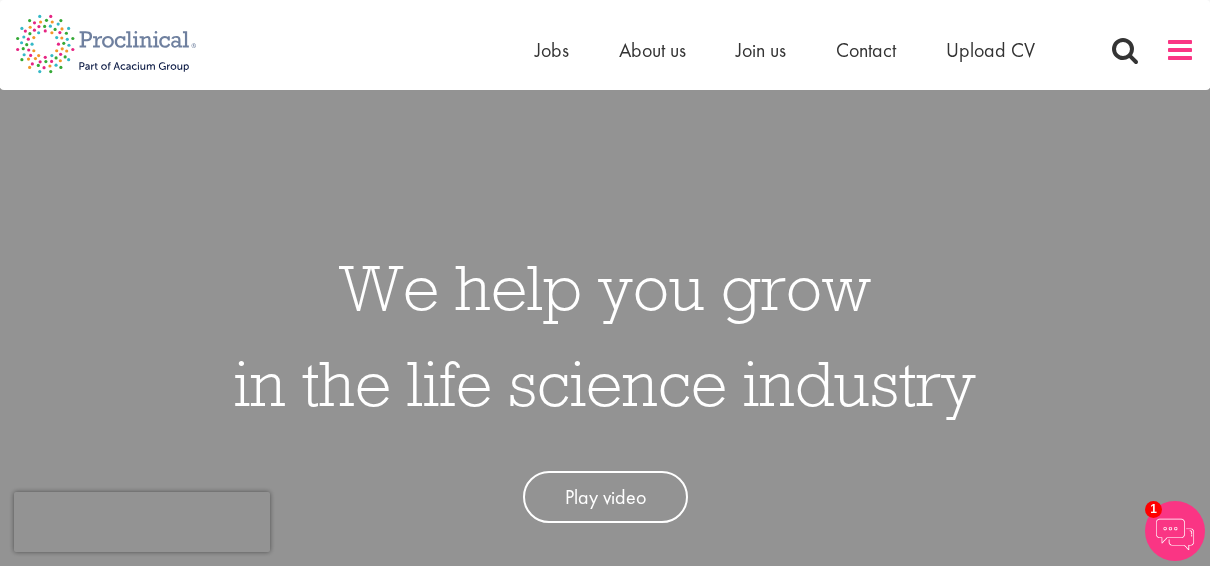 click at bounding box center (1180, 50) 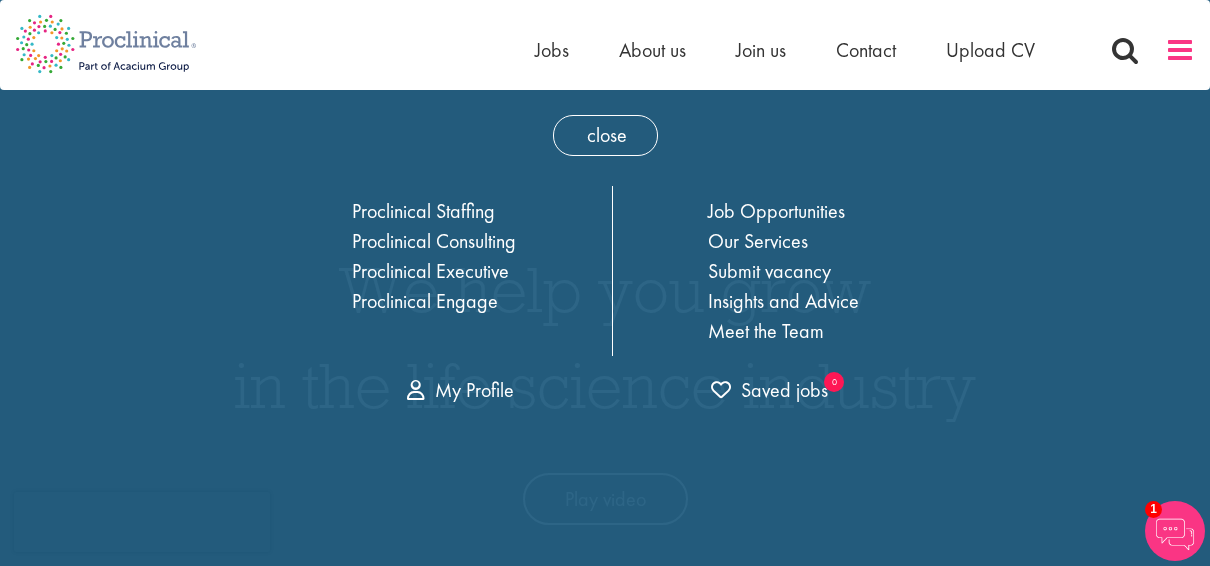 scroll, scrollTop: 0, scrollLeft: 0, axis: both 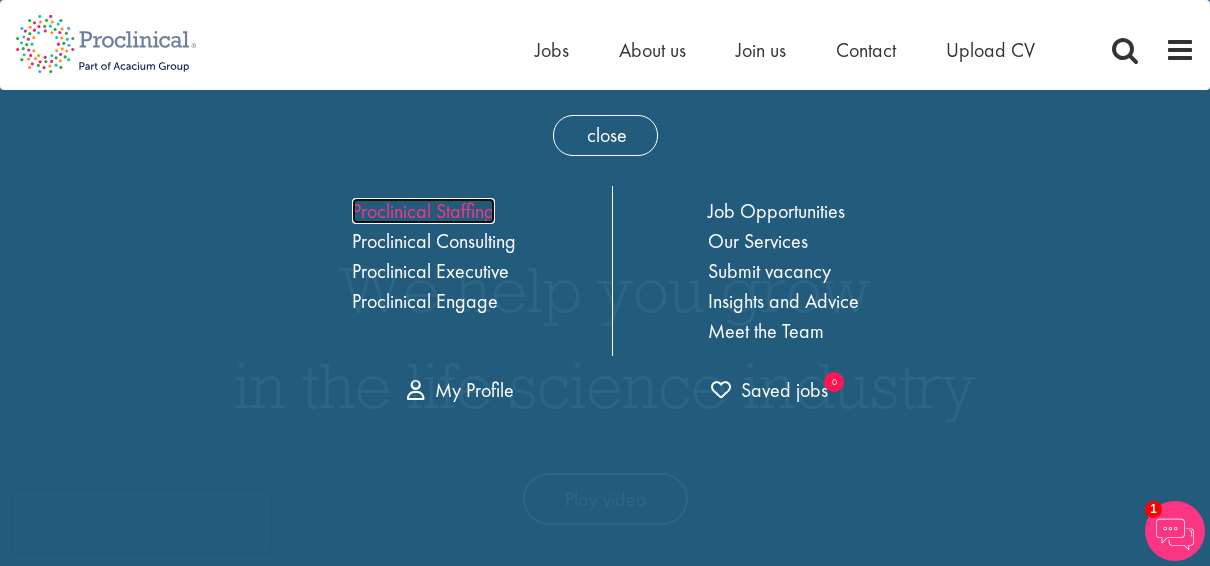 click on "Proclinical Staffing" at bounding box center (423, 211) 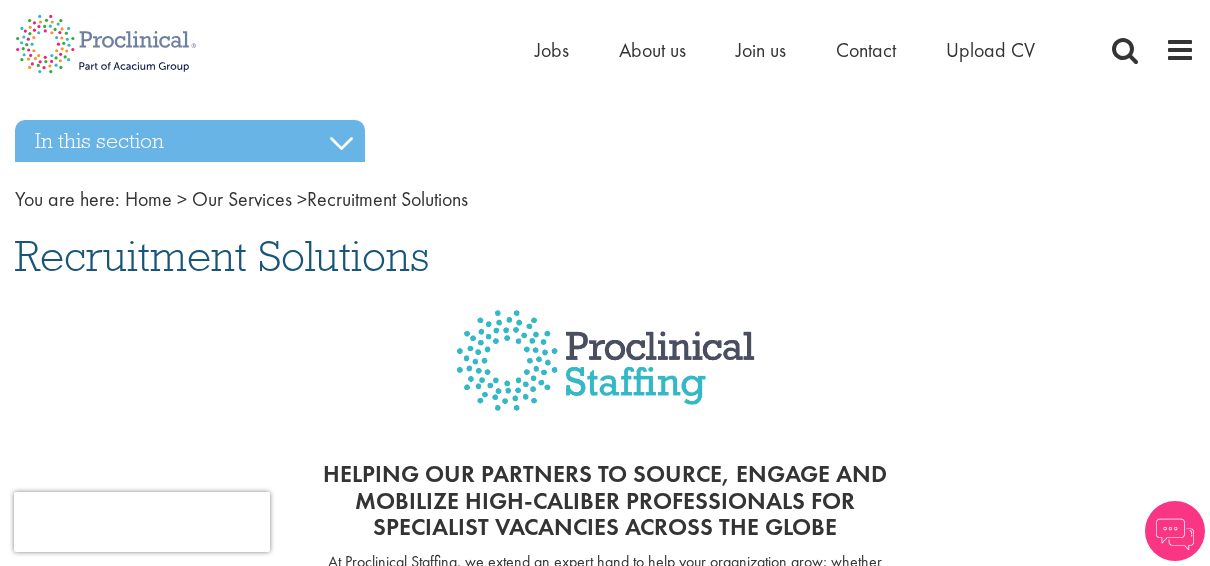 scroll, scrollTop: 0, scrollLeft: 0, axis: both 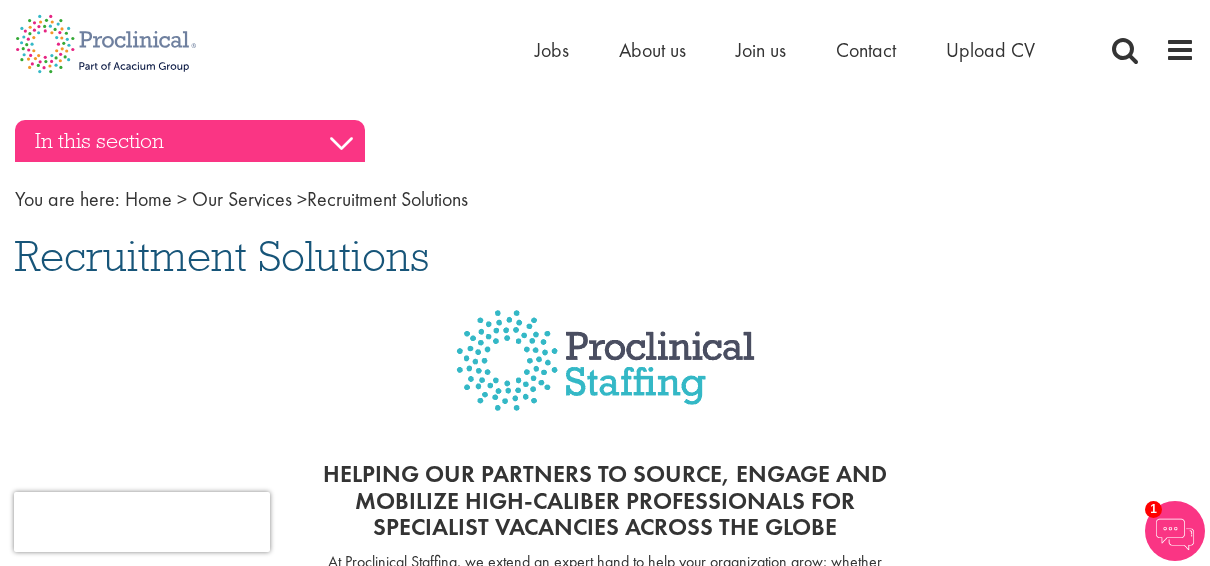 click on "In this section" at bounding box center [190, 141] 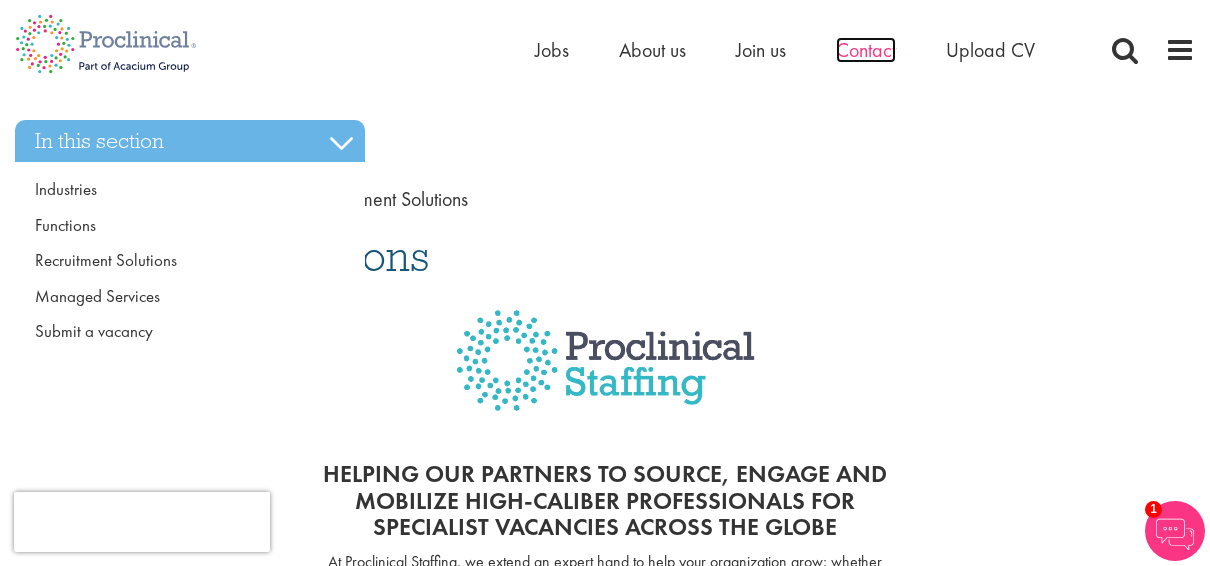 click on "Contact" at bounding box center (866, 50) 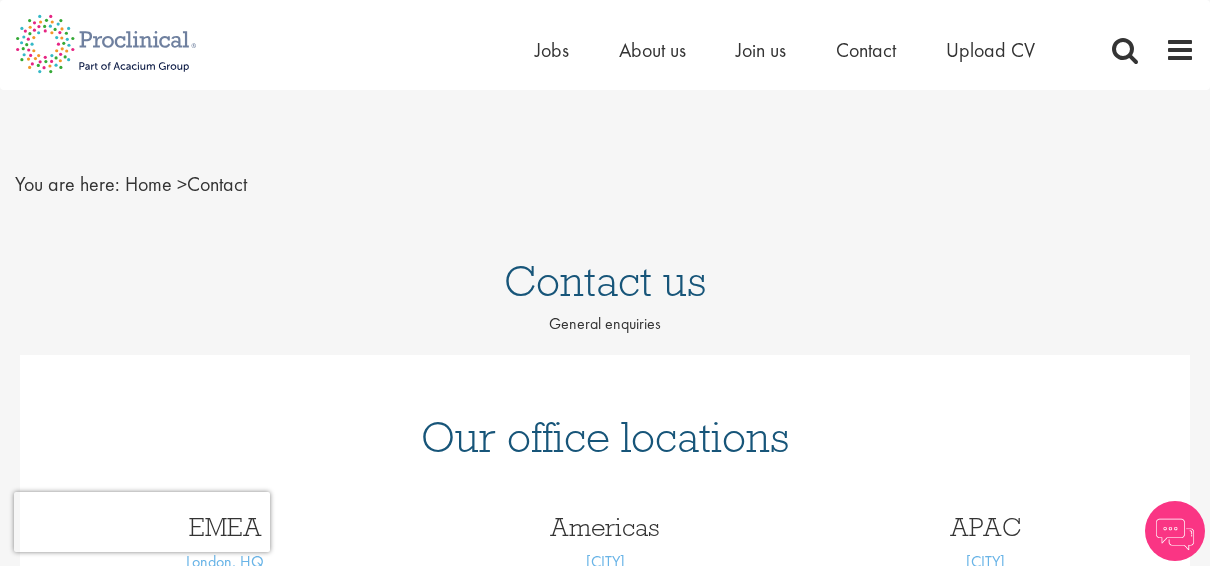 scroll, scrollTop: 0, scrollLeft: 0, axis: both 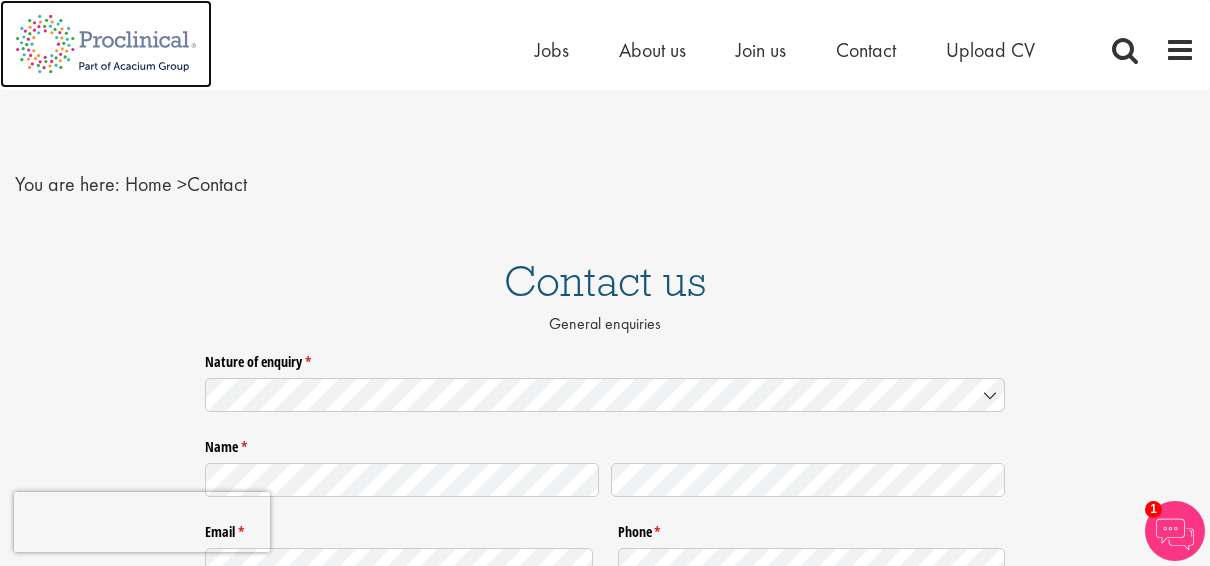 click at bounding box center [106, 44] 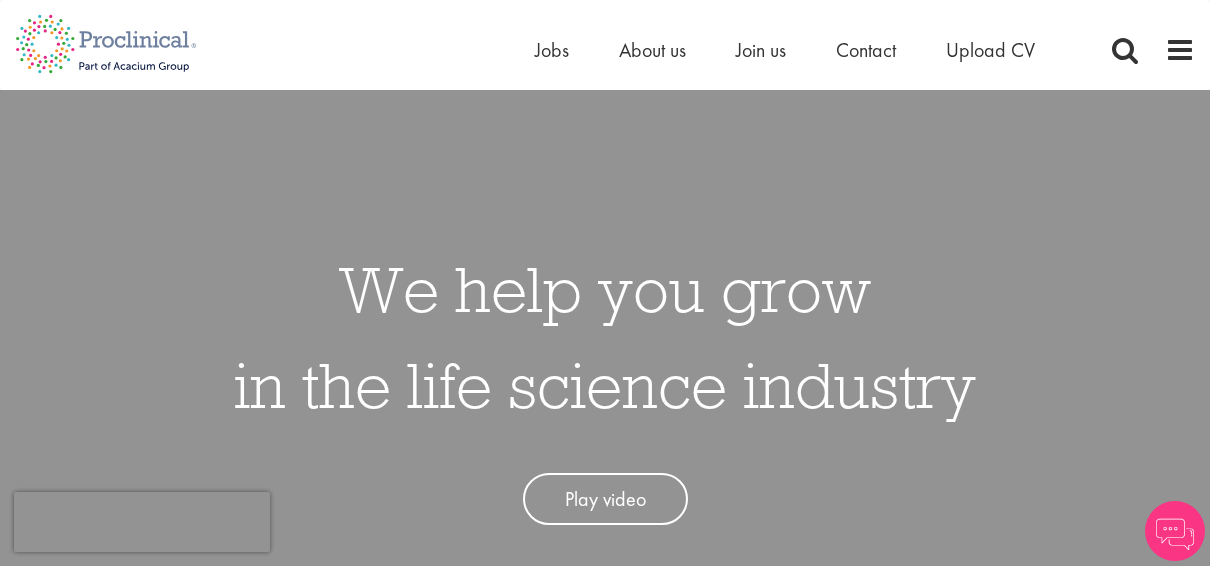 scroll, scrollTop: 0, scrollLeft: 0, axis: both 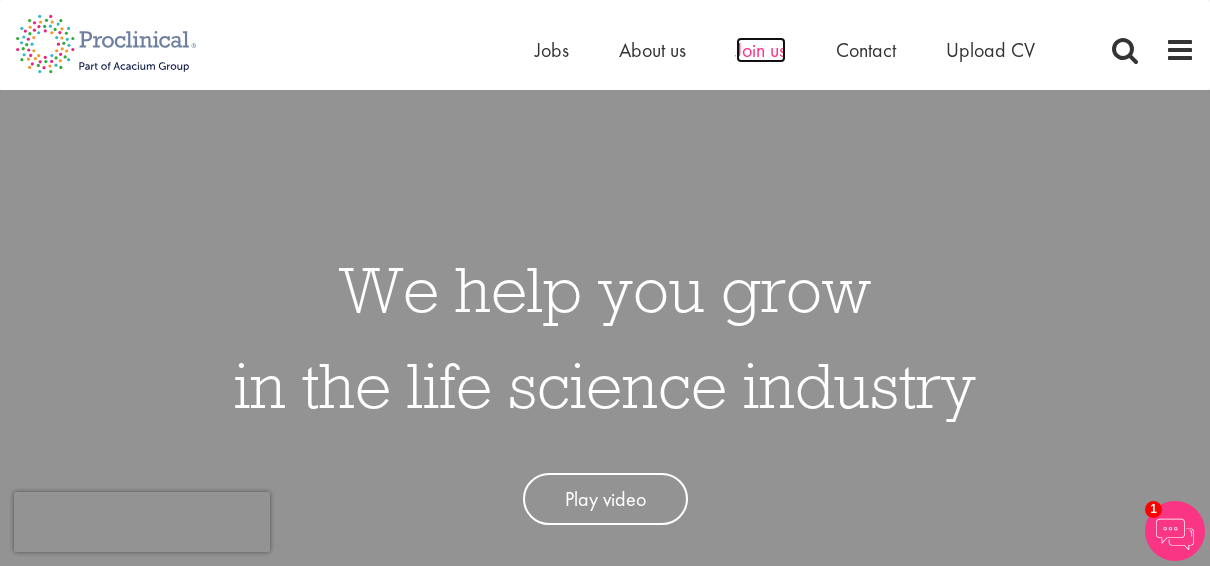 click on "Join us" at bounding box center (761, 50) 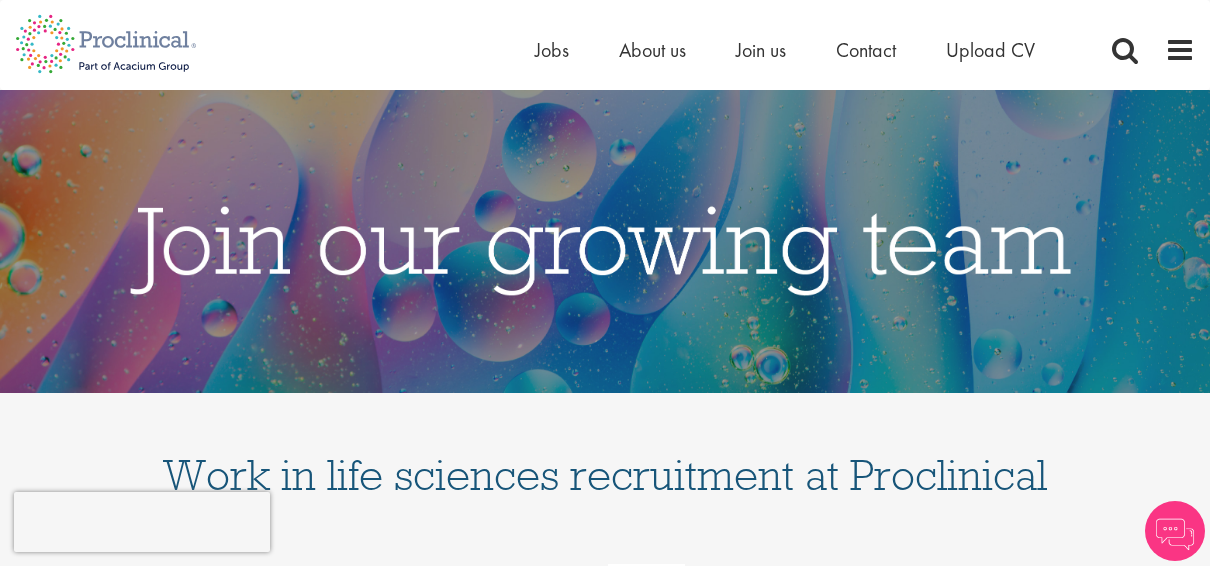 scroll, scrollTop: 0, scrollLeft: 0, axis: both 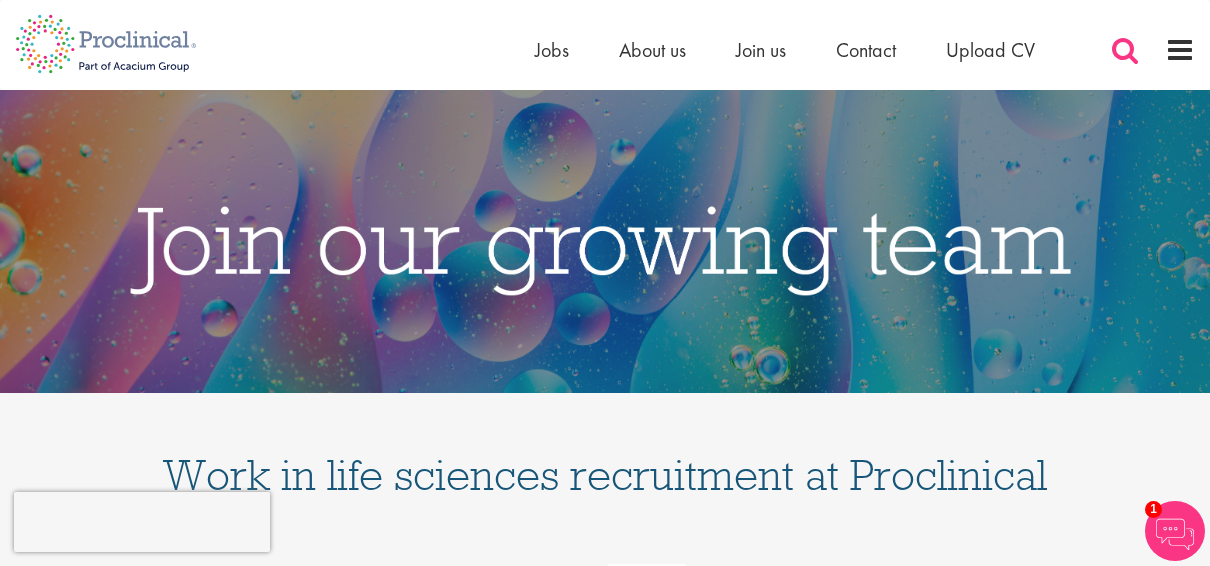 click at bounding box center (1125, 50) 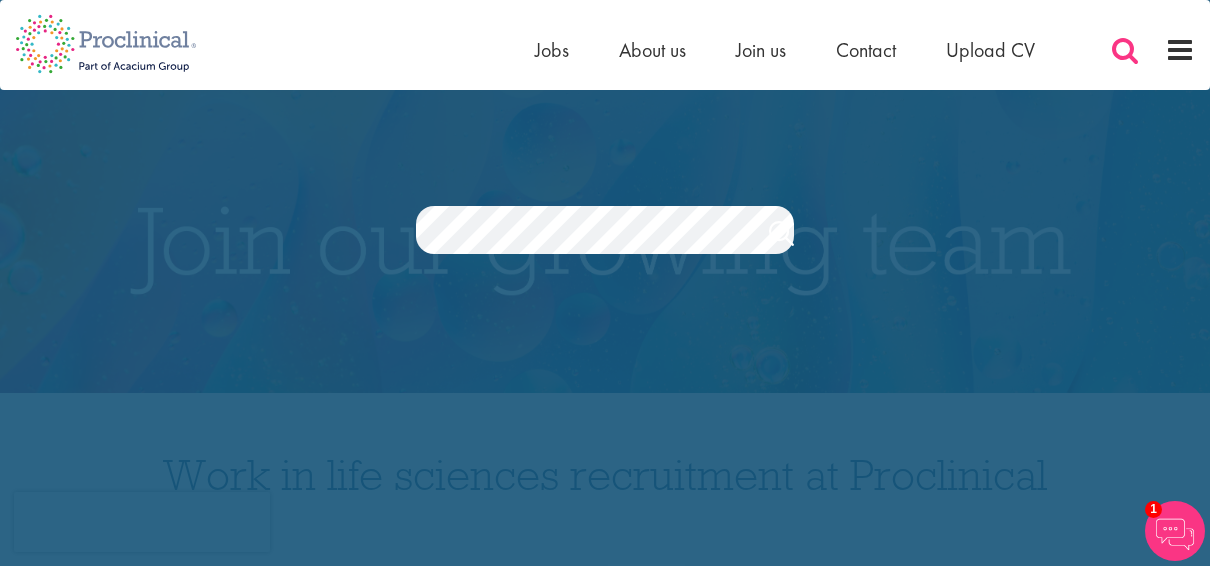 click at bounding box center [1125, 50] 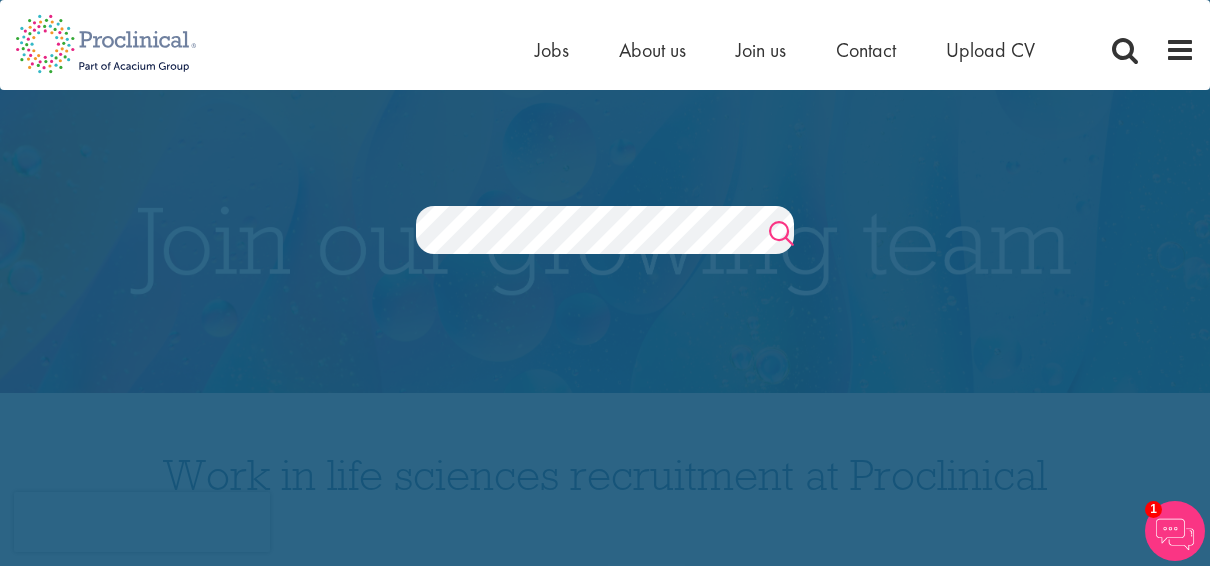 click on "Search" at bounding box center (781, 236) 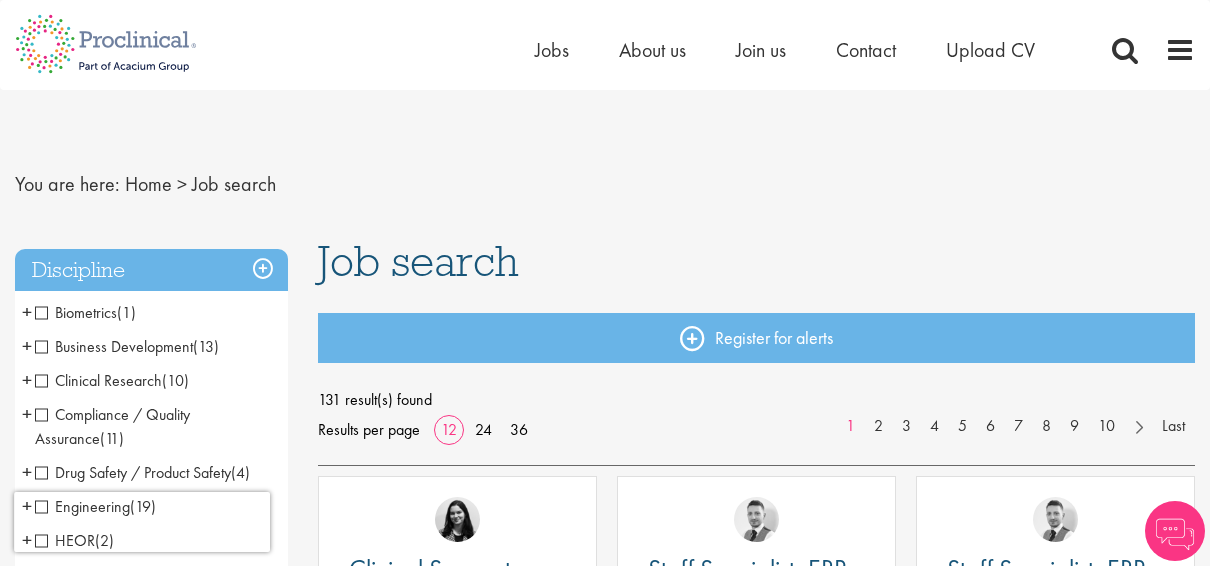 scroll, scrollTop: 0, scrollLeft: 0, axis: both 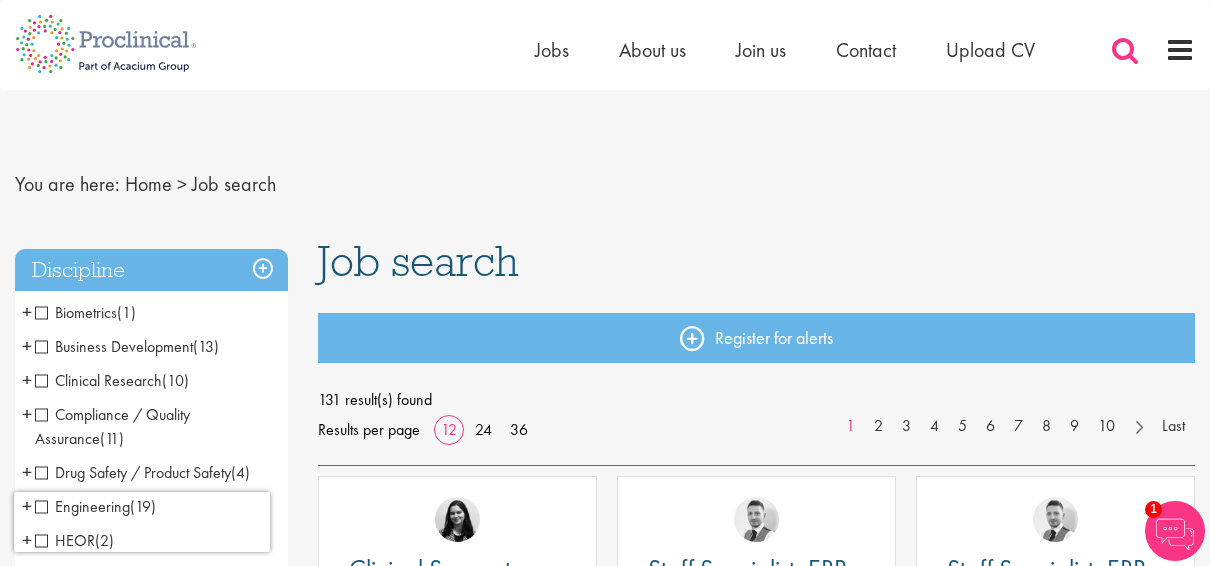 click at bounding box center [1125, 50] 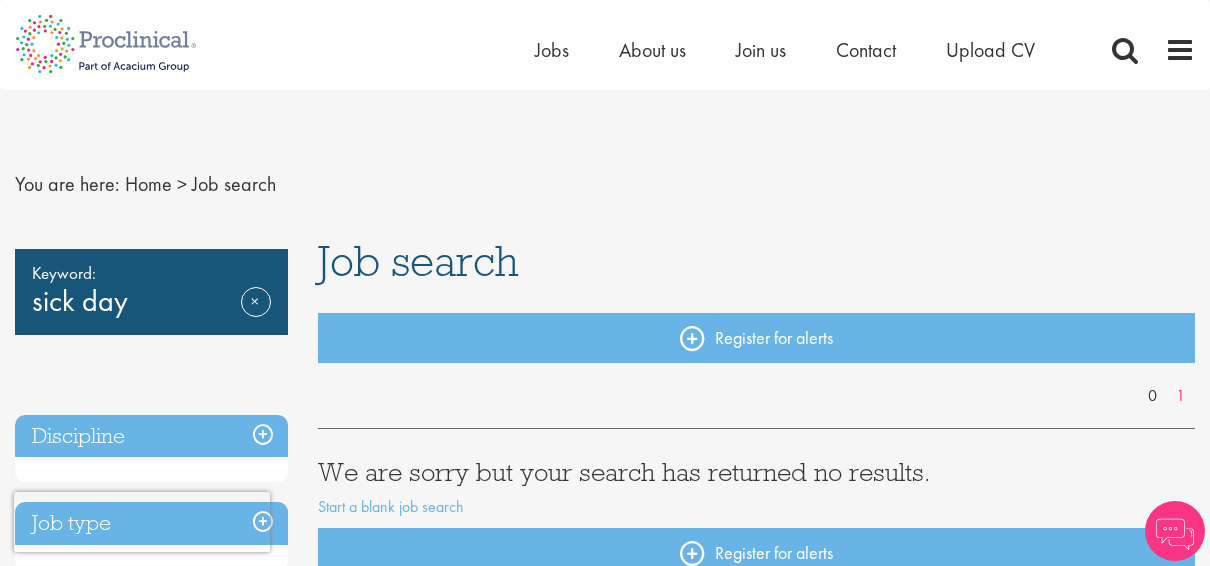 scroll, scrollTop: 0, scrollLeft: 0, axis: both 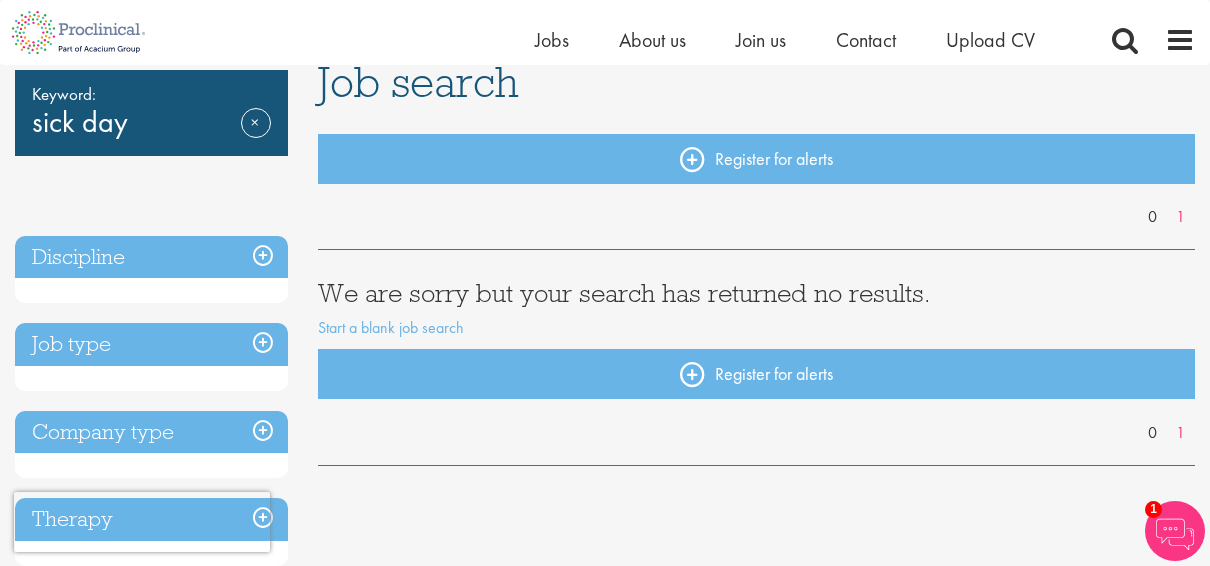 drag, startPoint x: 0, startPoint y: 0, endPoint x: 523, endPoint y: 233, distance: 572.55396 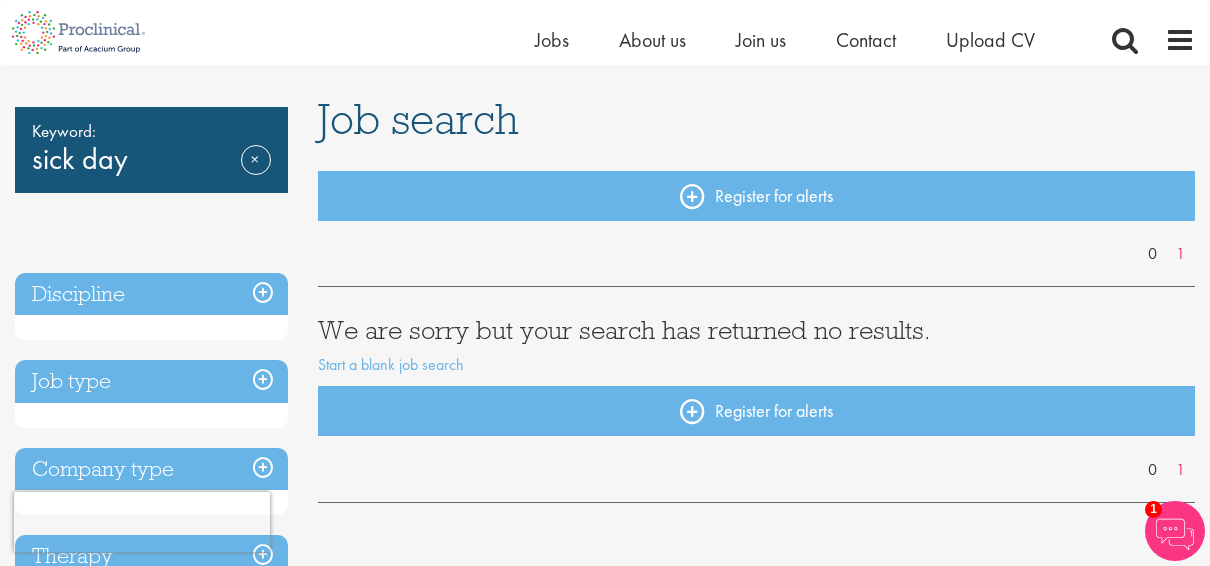 scroll, scrollTop: 0, scrollLeft: 0, axis: both 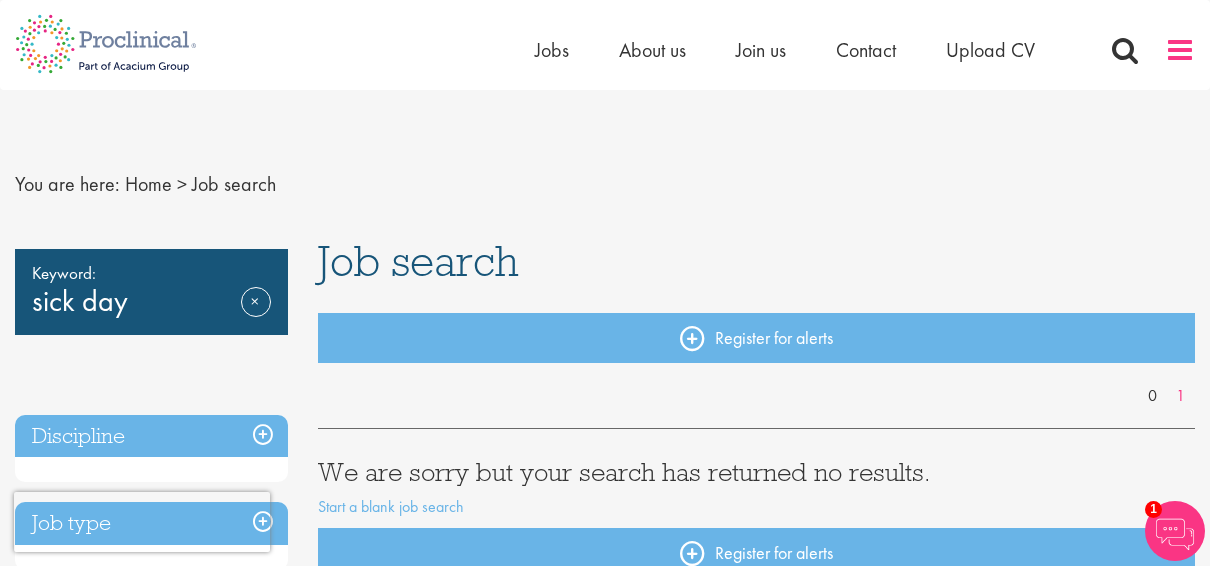 click at bounding box center (1180, 50) 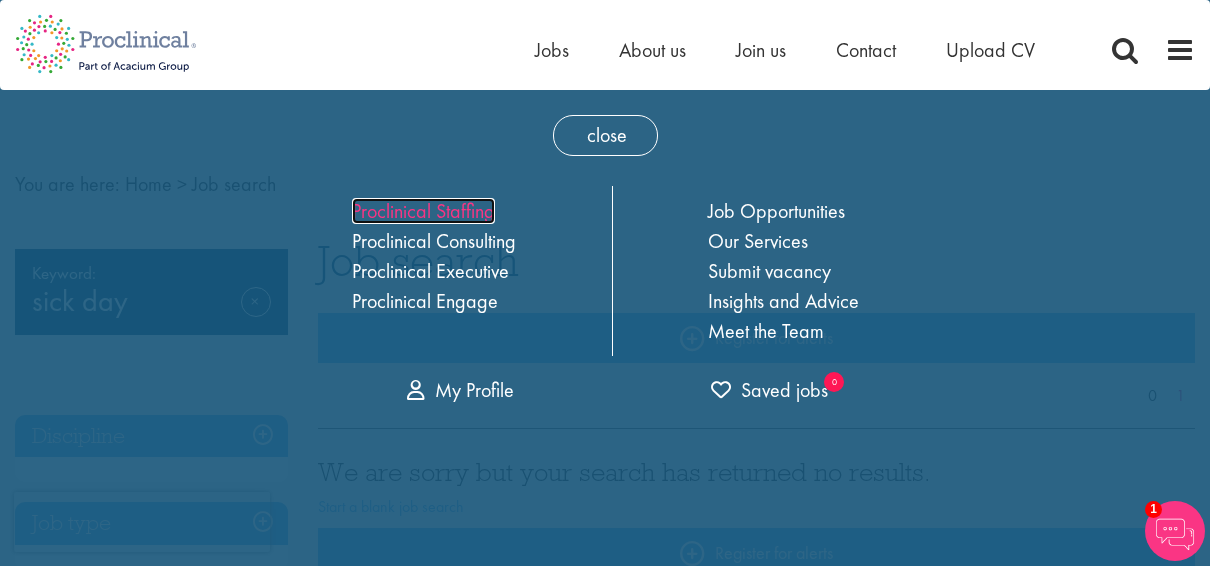 click on "Proclinical Staffing" at bounding box center (423, 211) 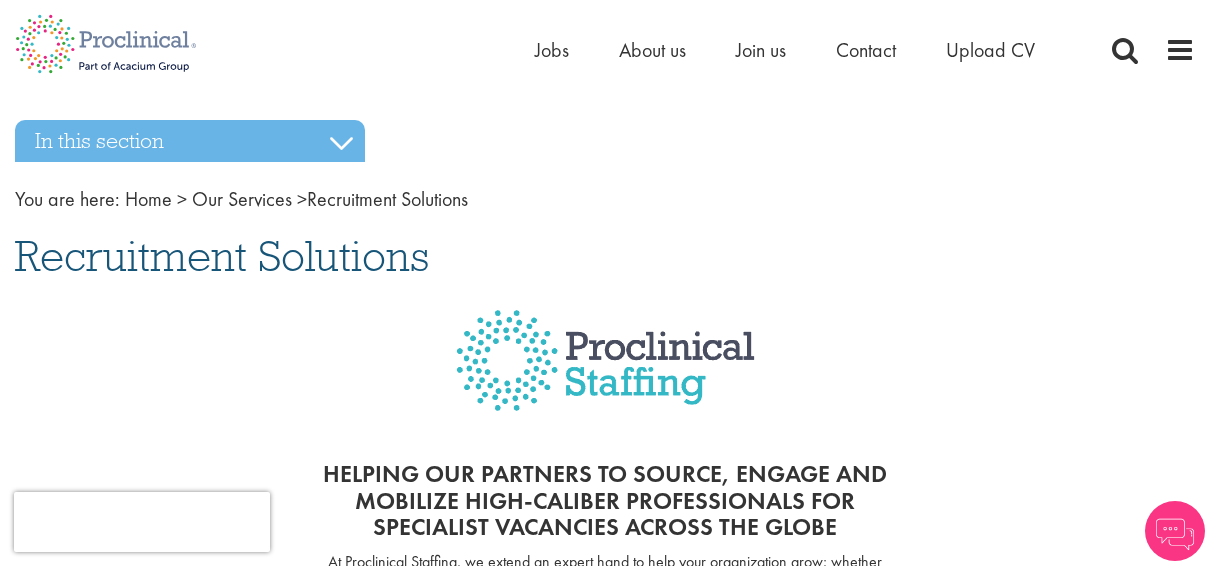 scroll, scrollTop: 0, scrollLeft: 0, axis: both 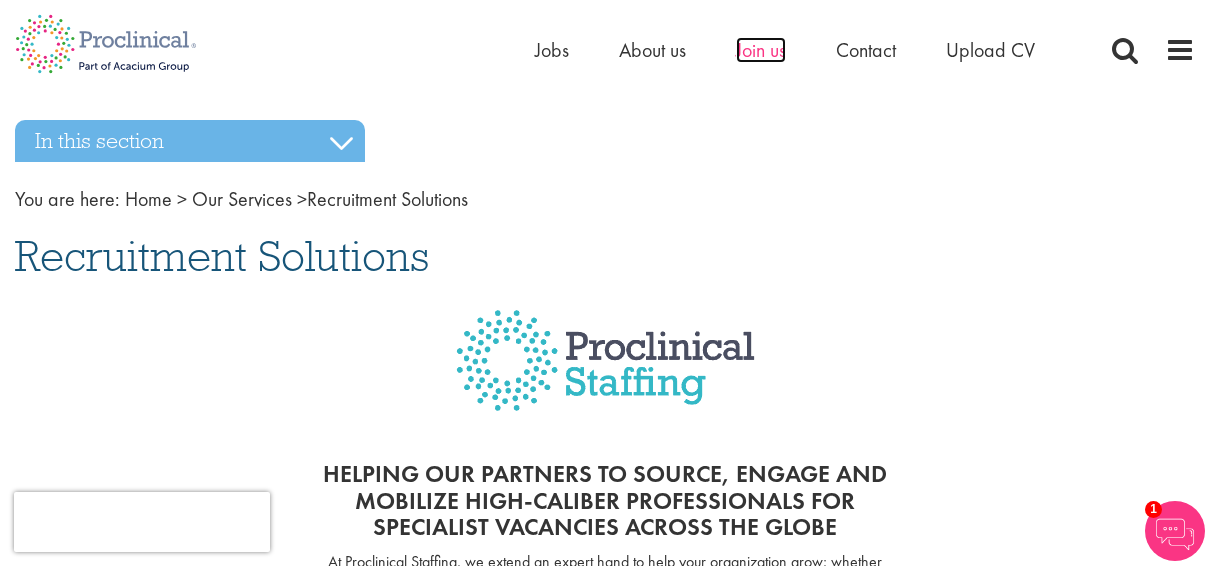 click on "Join us" at bounding box center [761, 50] 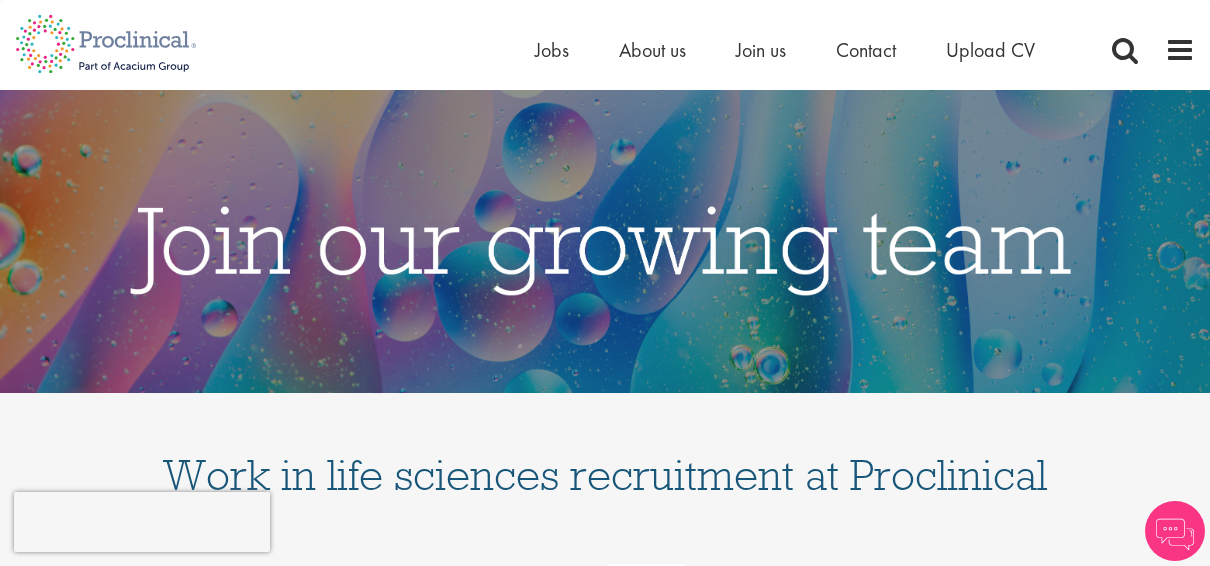 scroll, scrollTop: 0, scrollLeft: 0, axis: both 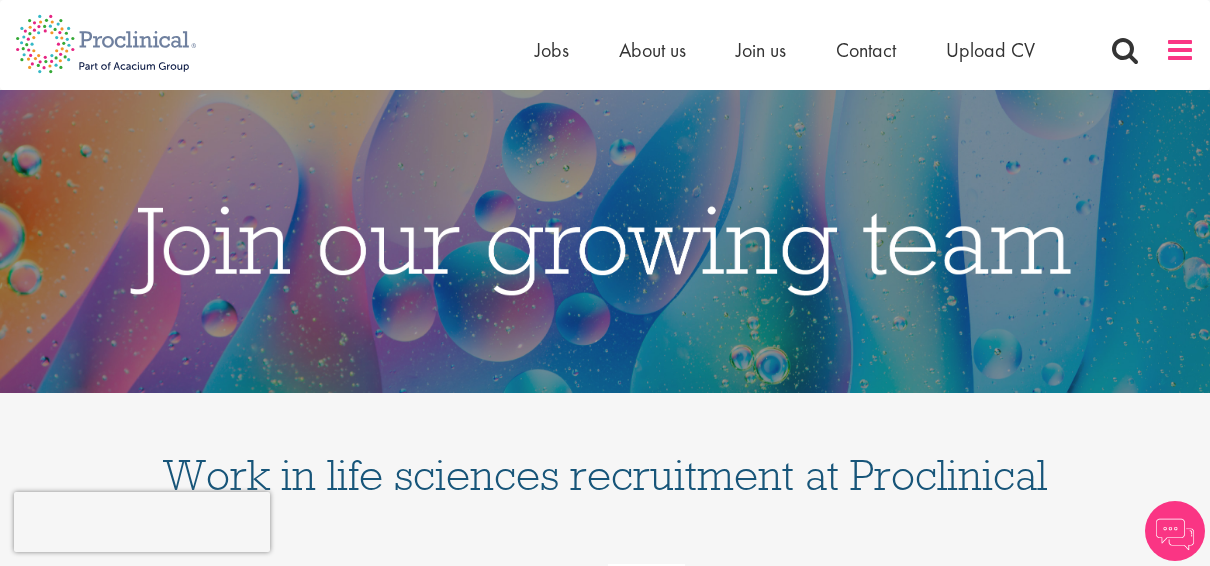 click at bounding box center [1180, 50] 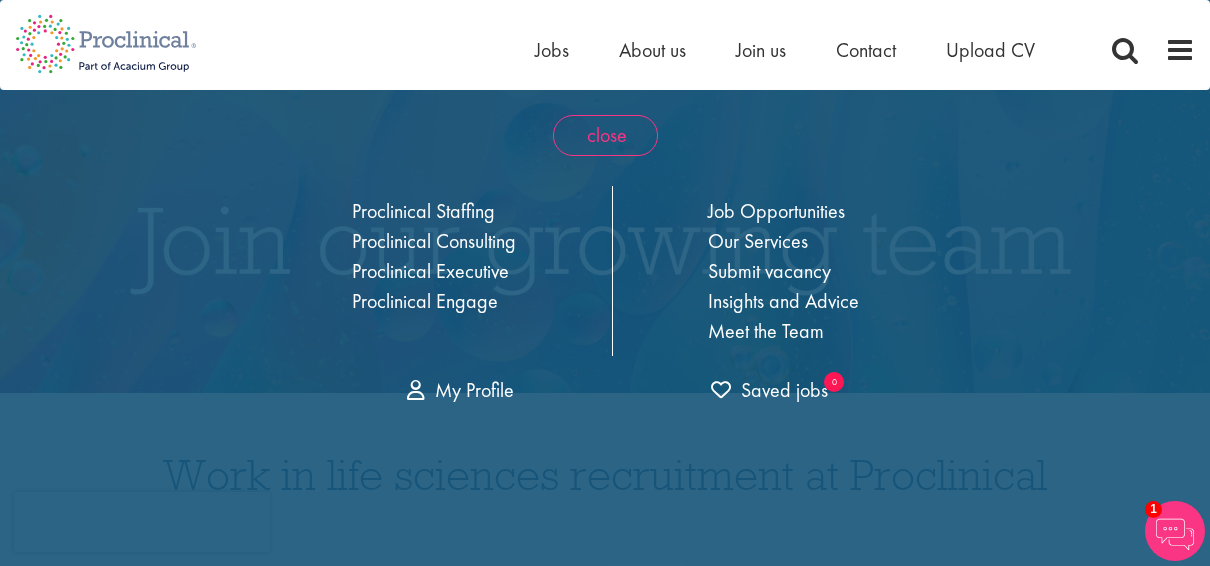 click on "close" at bounding box center [605, 135] 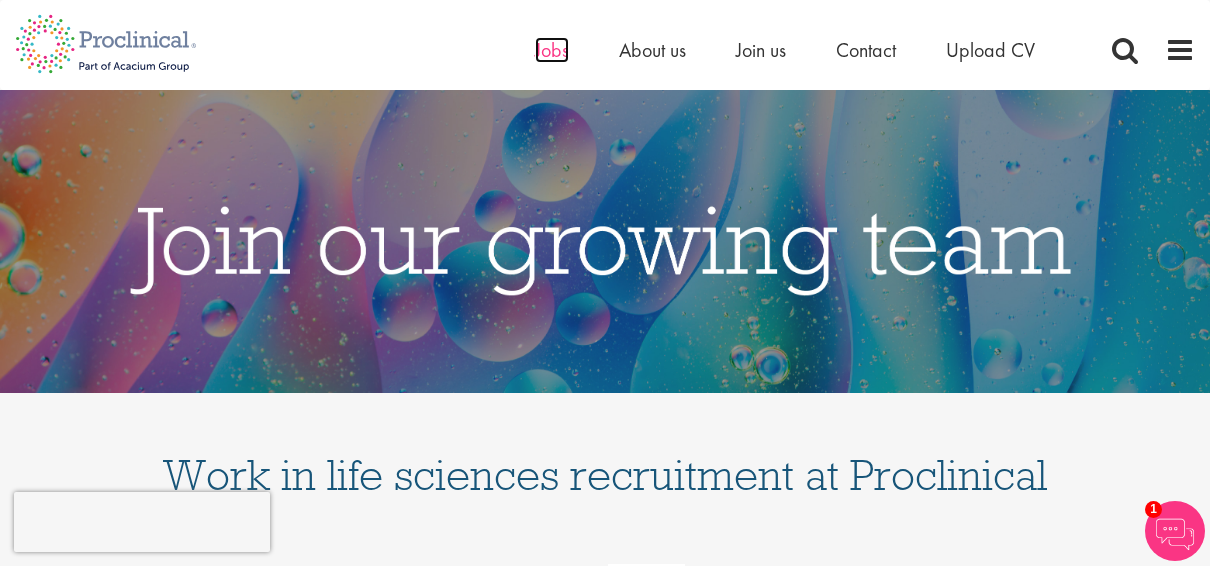 click on "Jobs" at bounding box center (552, 50) 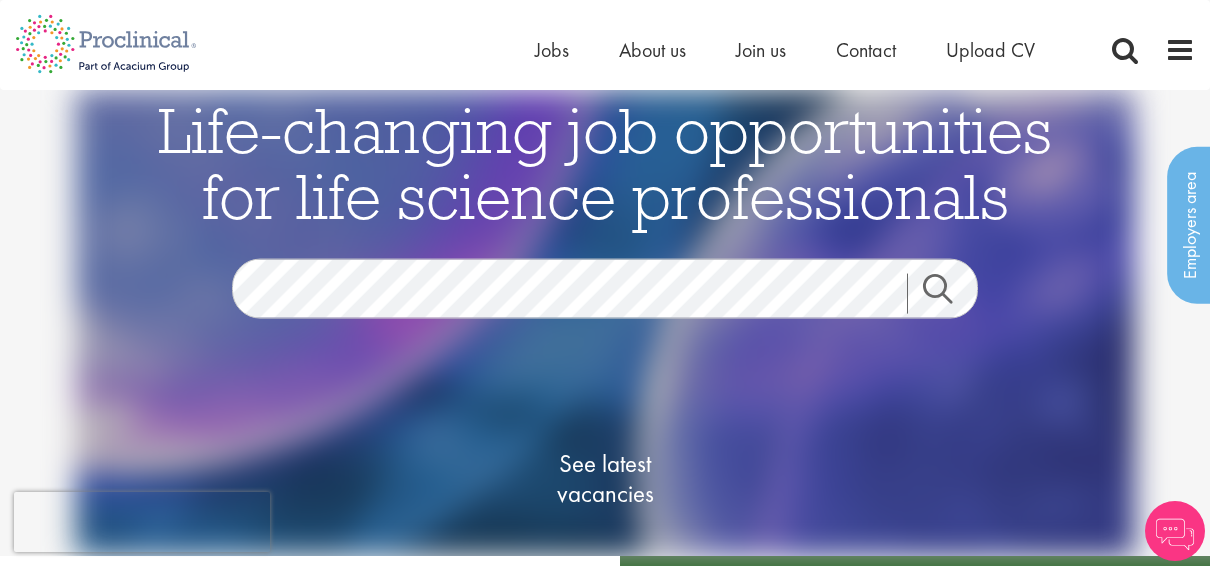 scroll, scrollTop: 0, scrollLeft: 0, axis: both 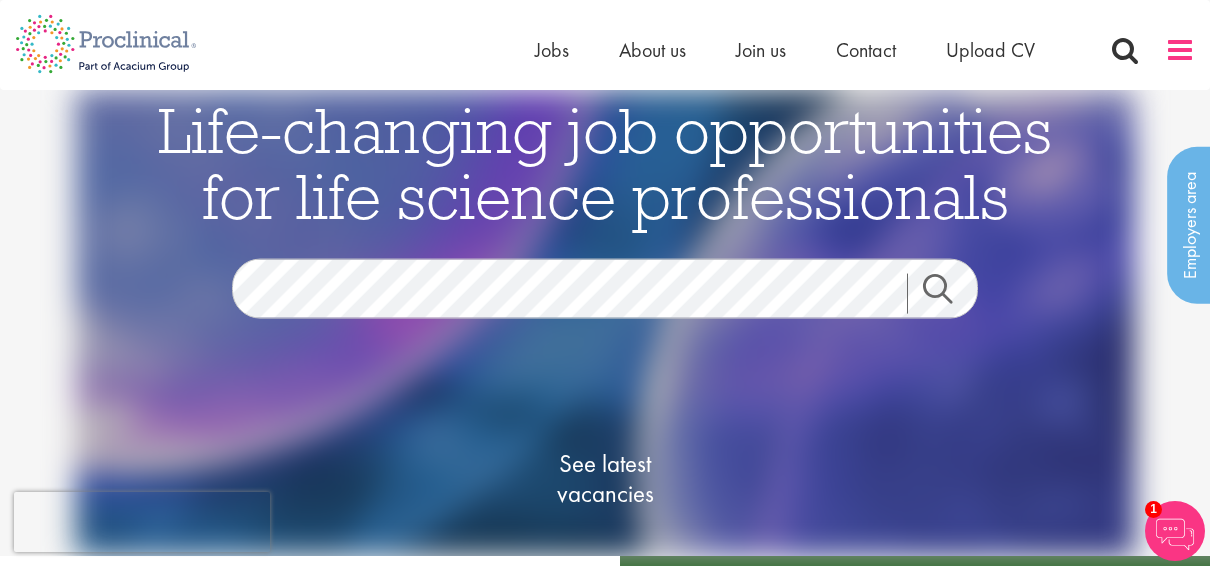 click at bounding box center [1180, 50] 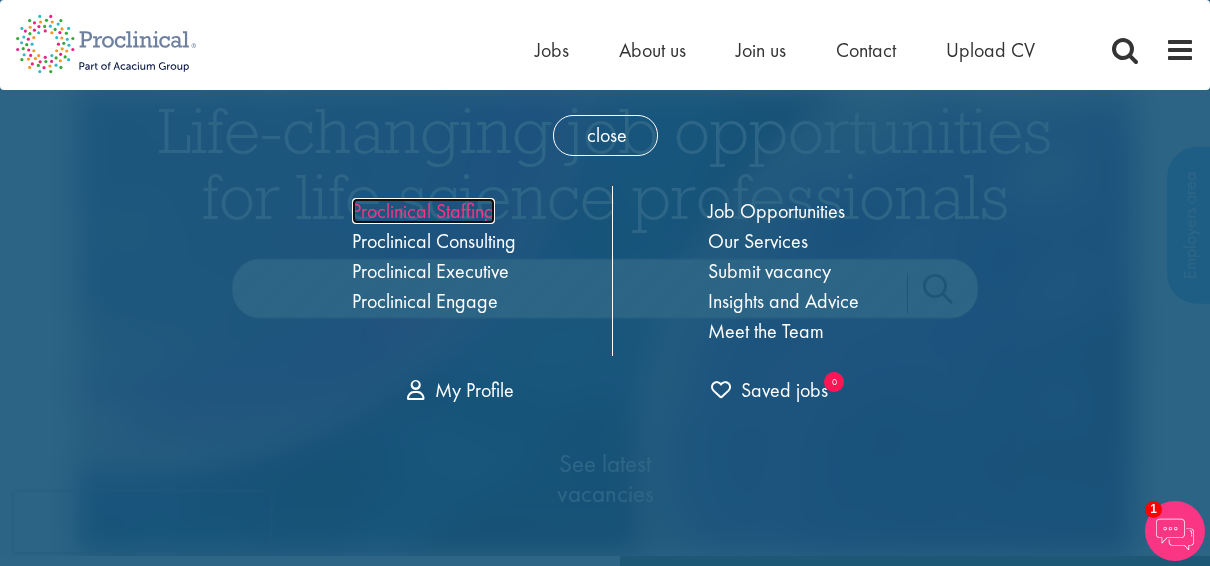 click on "Proclinical Staffing" at bounding box center (423, 211) 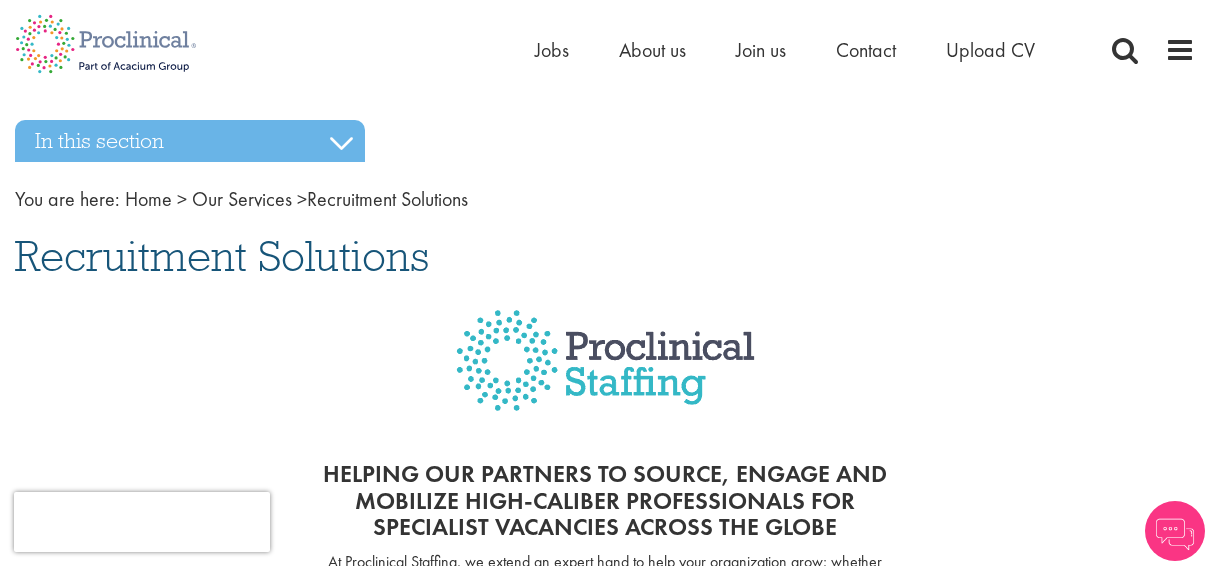 scroll, scrollTop: 0, scrollLeft: 0, axis: both 